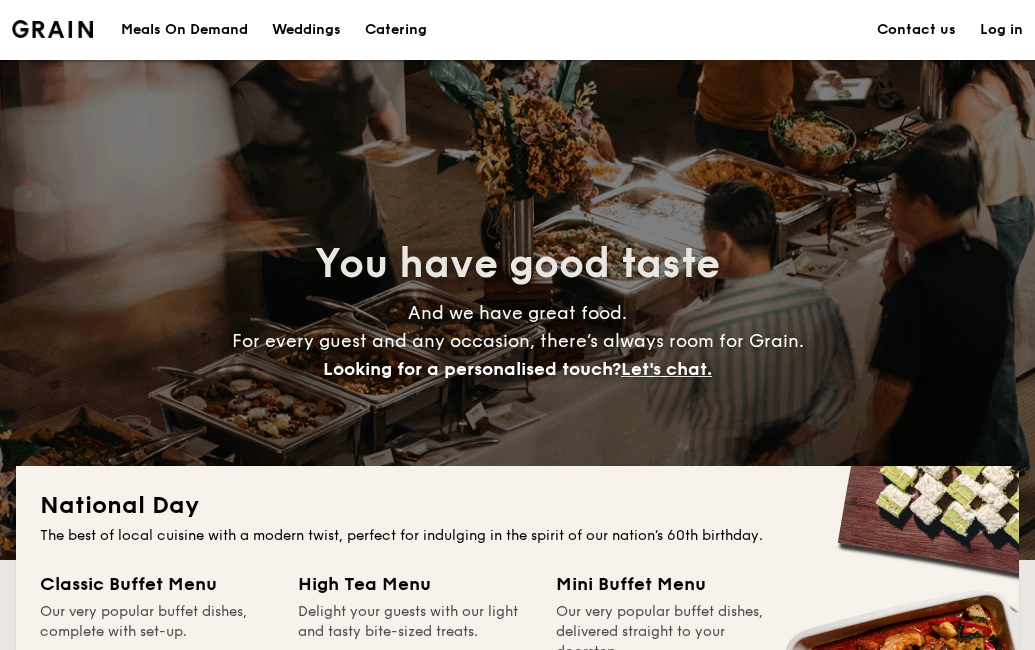 scroll, scrollTop: 268, scrollLeft: 0, axis: vertical 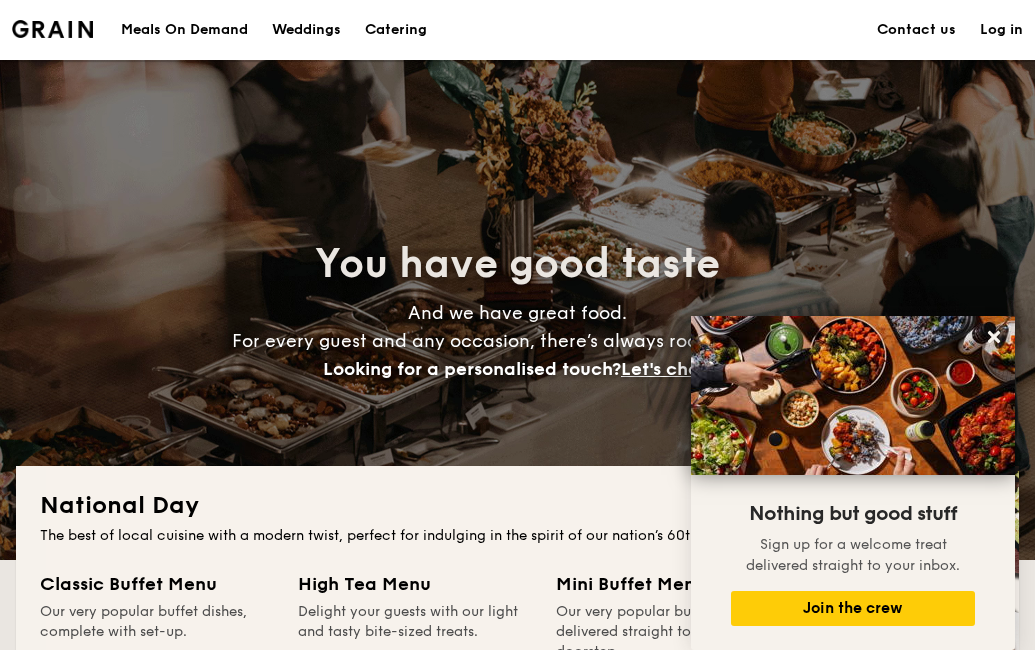 click on "Weddings" at bounding box center (306, 30) 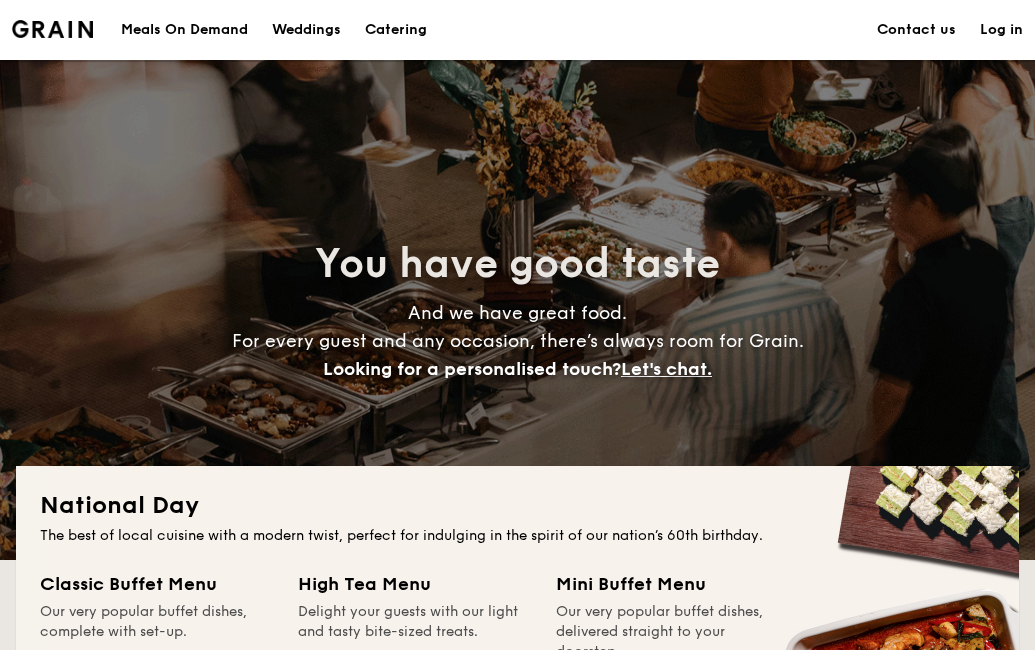 scroll, scrollTop: 0, scrollLeft: 0, axis: both 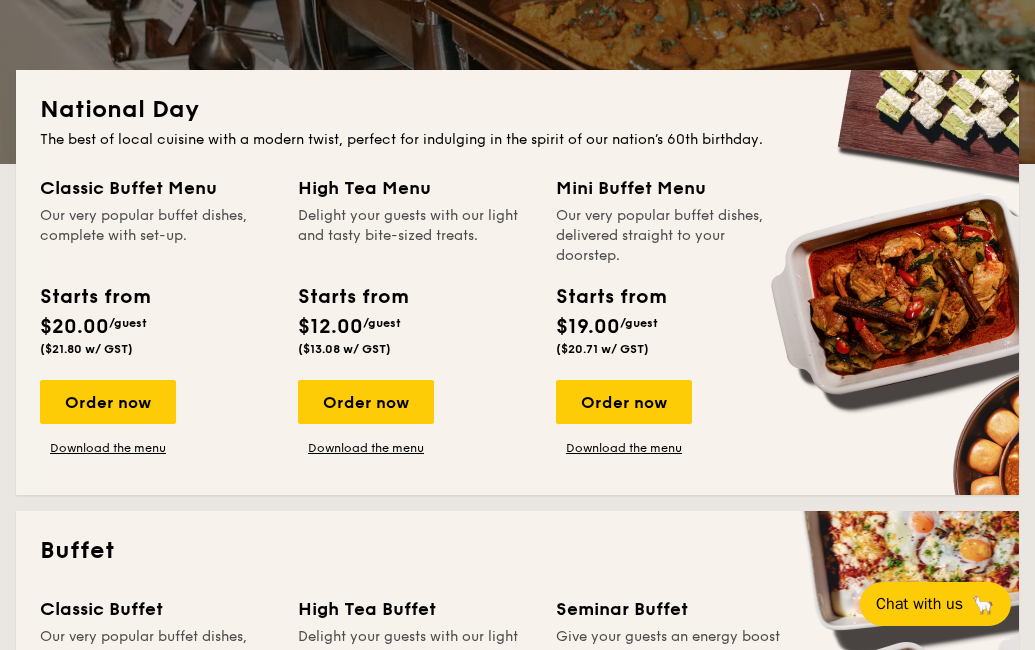 drag, startPoint x: 88, startPoint y: 402, endPoint x: 216, endPoint y: 495, distance: 158.2182 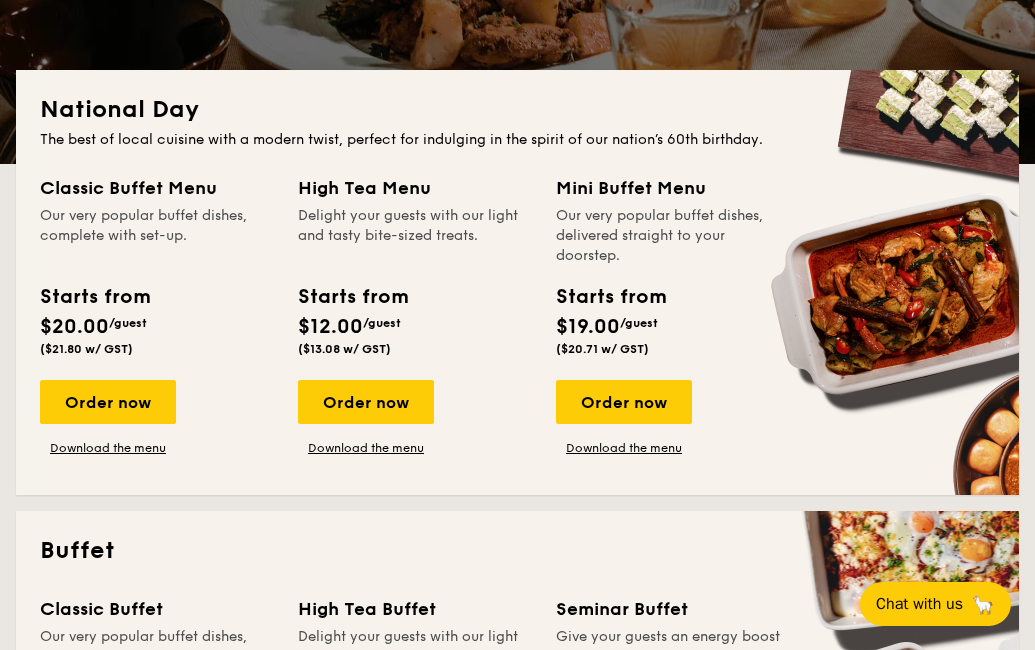 click on "National Day The best of local cuisine with a modern twist, perfect for indulging in the spirit of our nation’s 60th birthday.
Classic Buffet Menu
Our very popular buffet dishes, complete with set-up.
Starts from
$20.00
/guest
($21.80 w/ GST)
Order now
Download the menu
High Tea Menu
Delight your guests with our light and tasty bite-sized treats.
Starts from
$12.00
/guest
($13.08 w/ GST)
Order now
Download the menu
Mini Buffet Menu
Our very popular buffet dishes, delivered straight to your doorstep.
Starts from
$19.00
/guest
($20.71 w/ GST)
Order now
Download the menu
Buffet  /guest  Grain" at bounding box center [517, 1372] 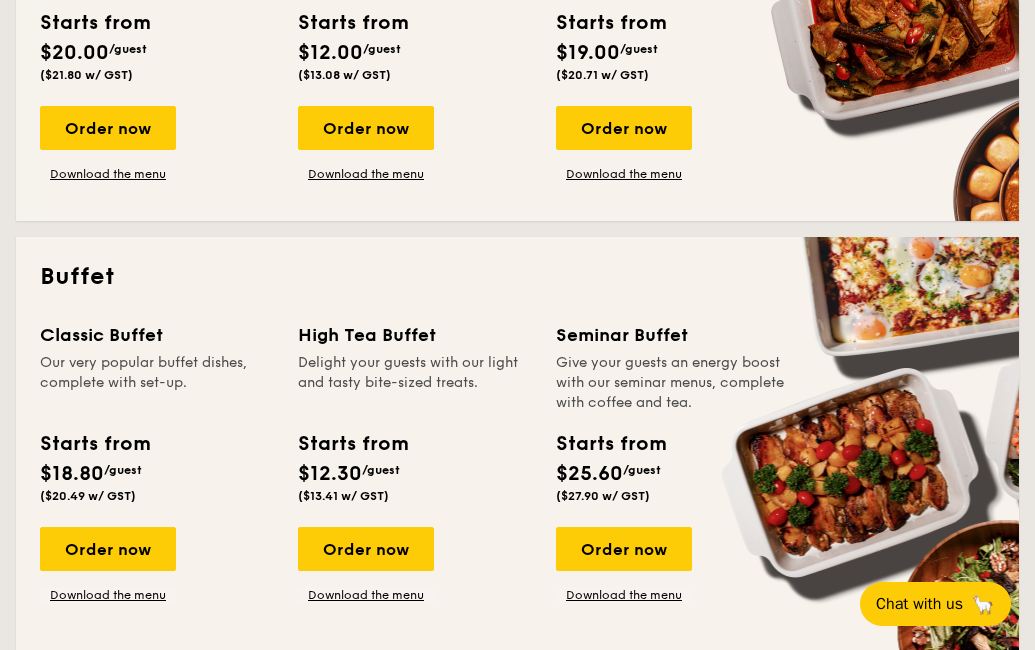 scroll, scrollTop: 676, scrollLeft: 0, axis: vertical 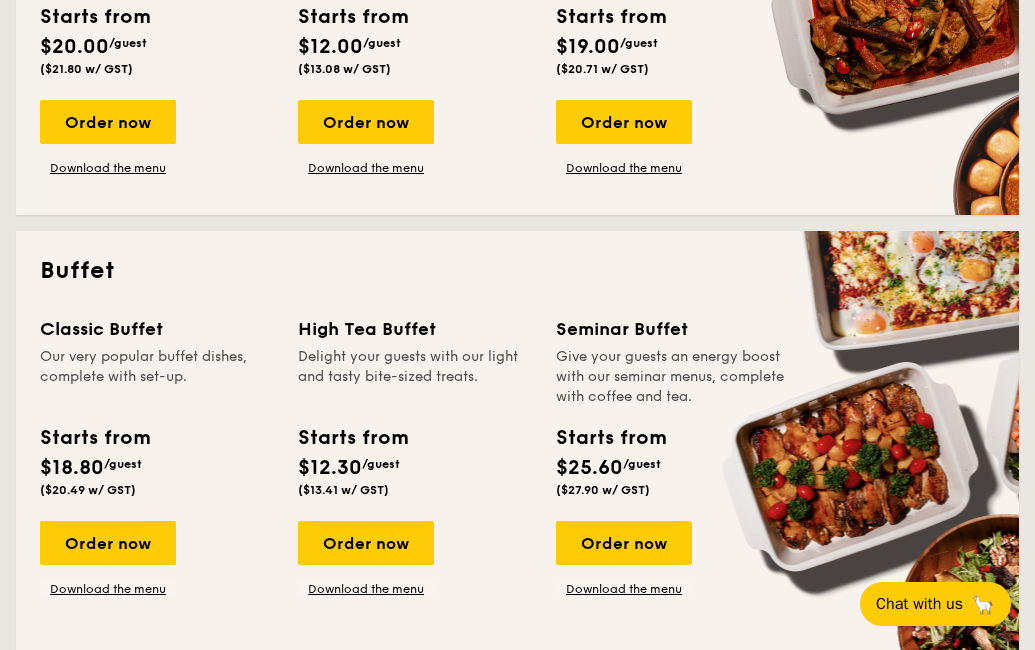 click on "Buffet
Classic Buffet
Our very popular buffet dishes, complete with set-up.
Starts from
$18.80
/guest
($20.49 w/ GST)
Order now
Download the menu
High Tea Buffet
Delight your guests with our light and tasty  bite-sized treats.
Starts from
$12.30
/guest
($13.41 w/ GST)
Order now
Download the menu
Seminar Buffet
Give your guests an energy boost with our seminar menus, complete with coffee and tea.
Starts from
$25.60
/guest
($27.90 w/ GST)
Order now
Download the menu" at bounding box center [517, 443] 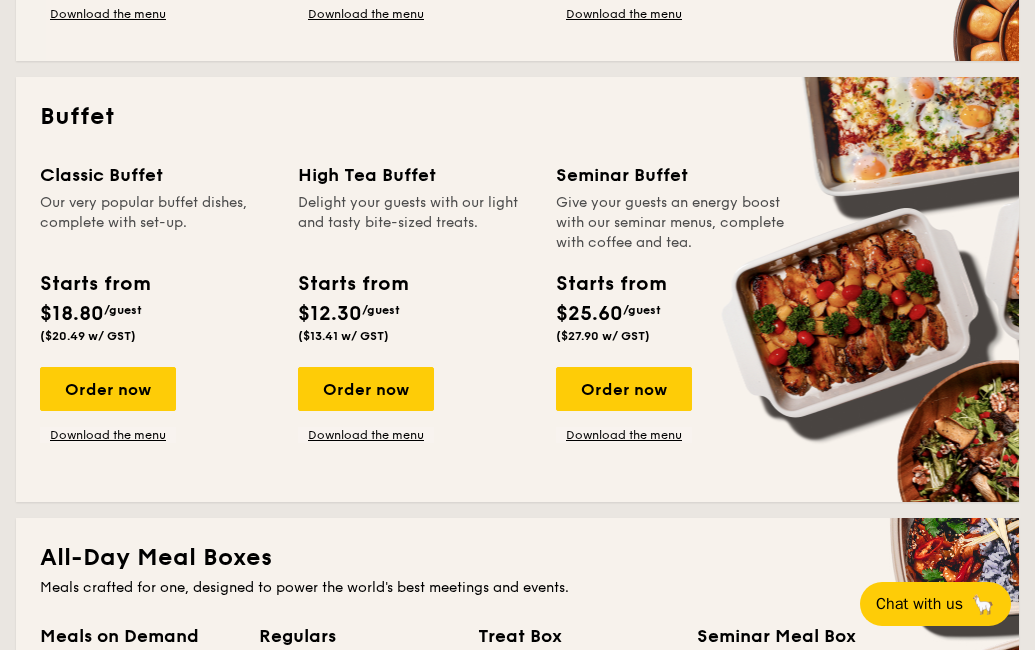scroll, scrollTop: 832, scrollLeft: 0, axis: vertical 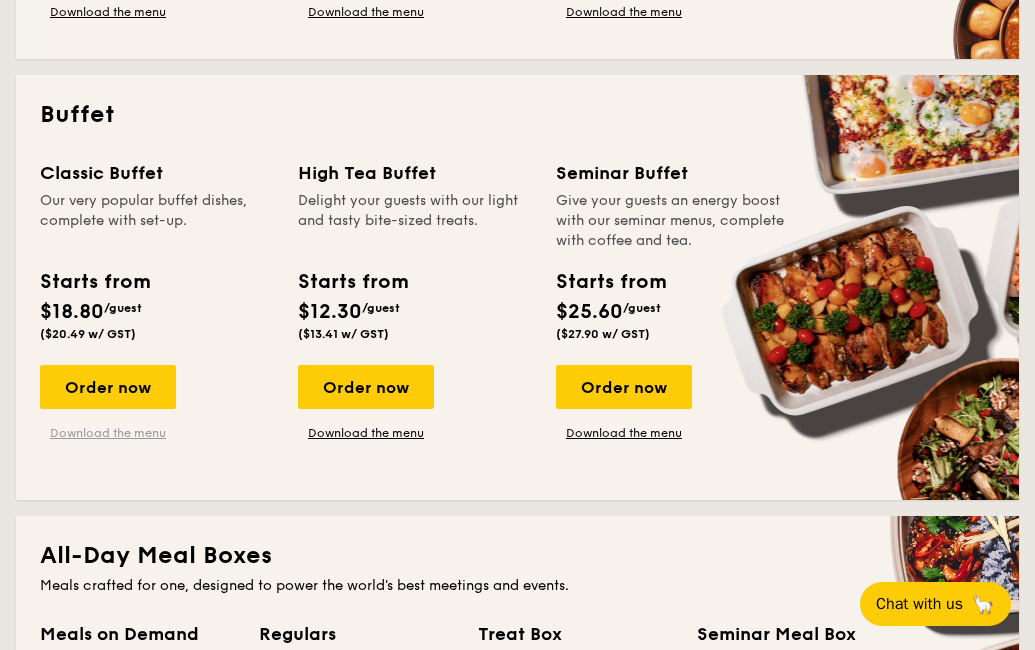 click on "Download the menu" at bounding box center (108, 433) 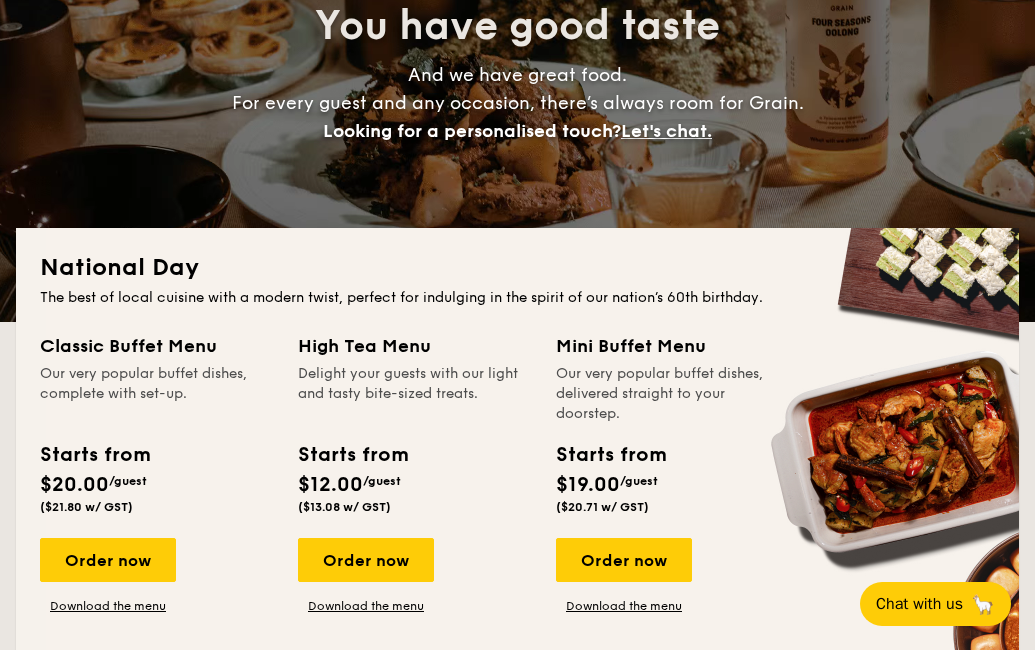 scroll, scrollTop: 260, scrollLeft: 0, axis: vertical 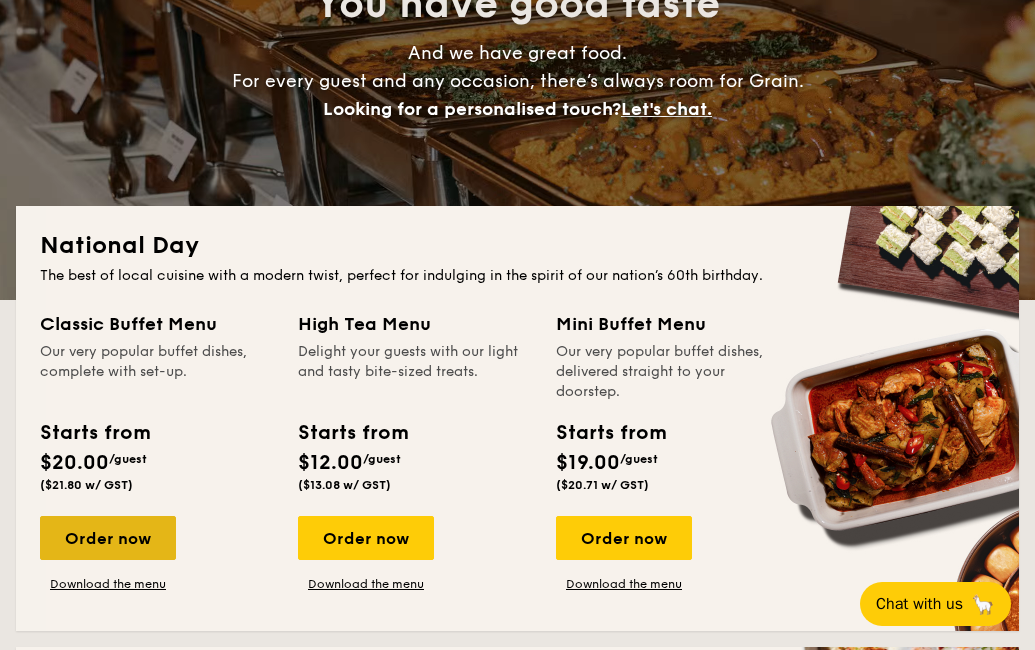 click on "Order now" at bounding box center [108, 538] 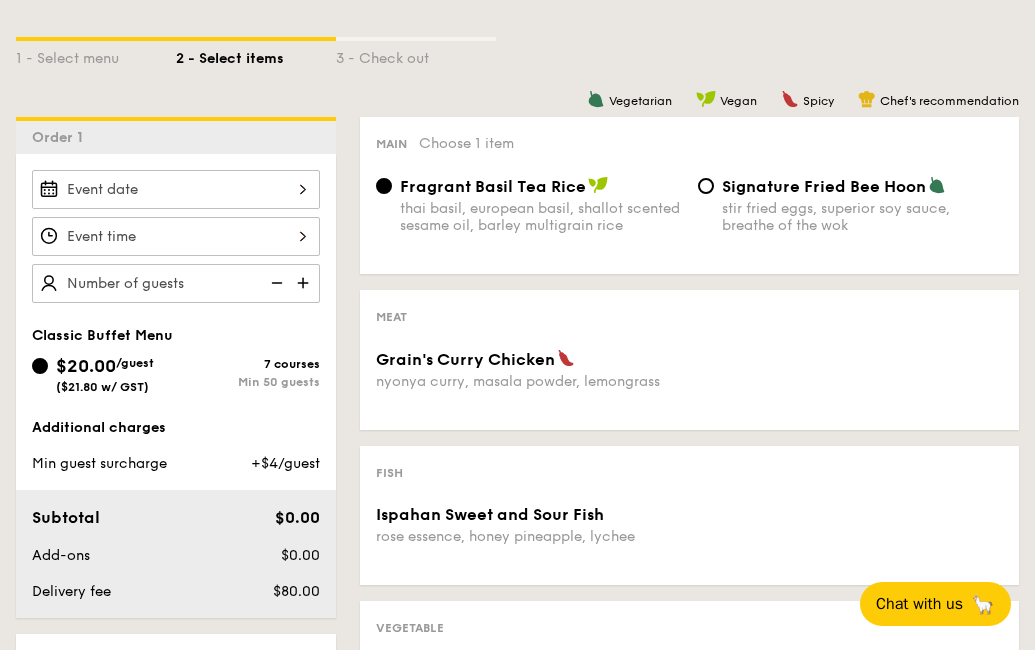 scroll, scrollTop: 446, scrollLeft: 0, axis: vertical 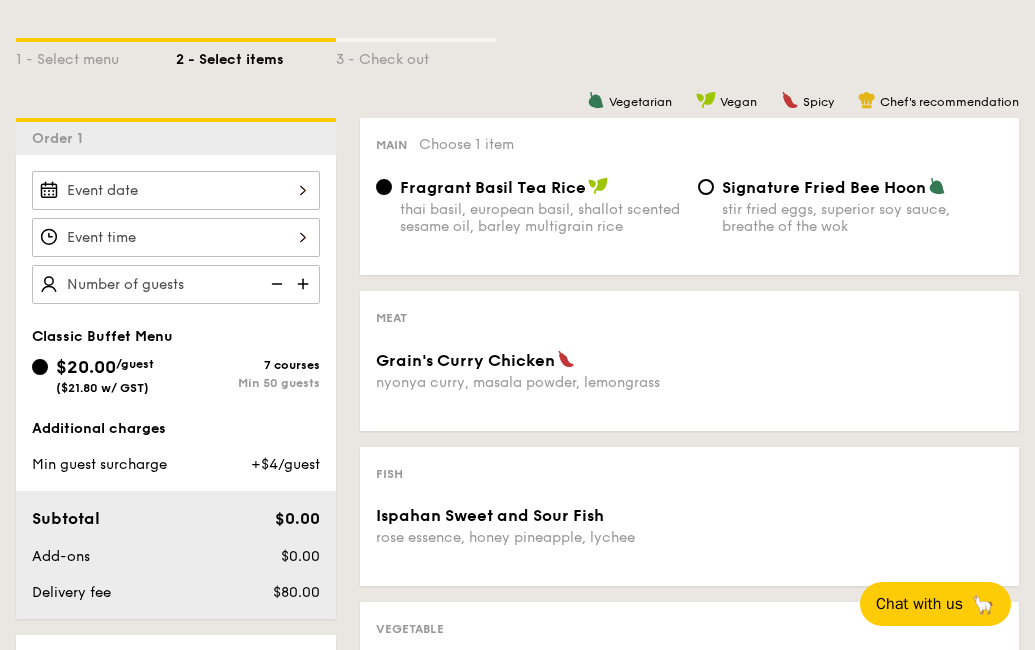 click on "Grain's Curry Chicken nyonya curry, masala powder, lemongrass" at bounding box center (176, 190) 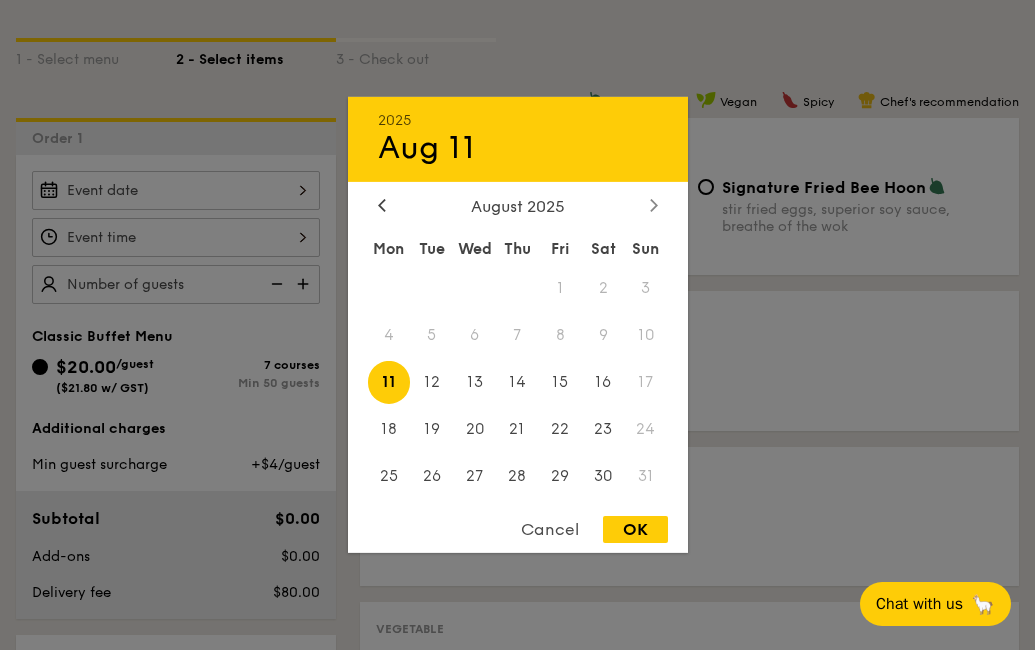click 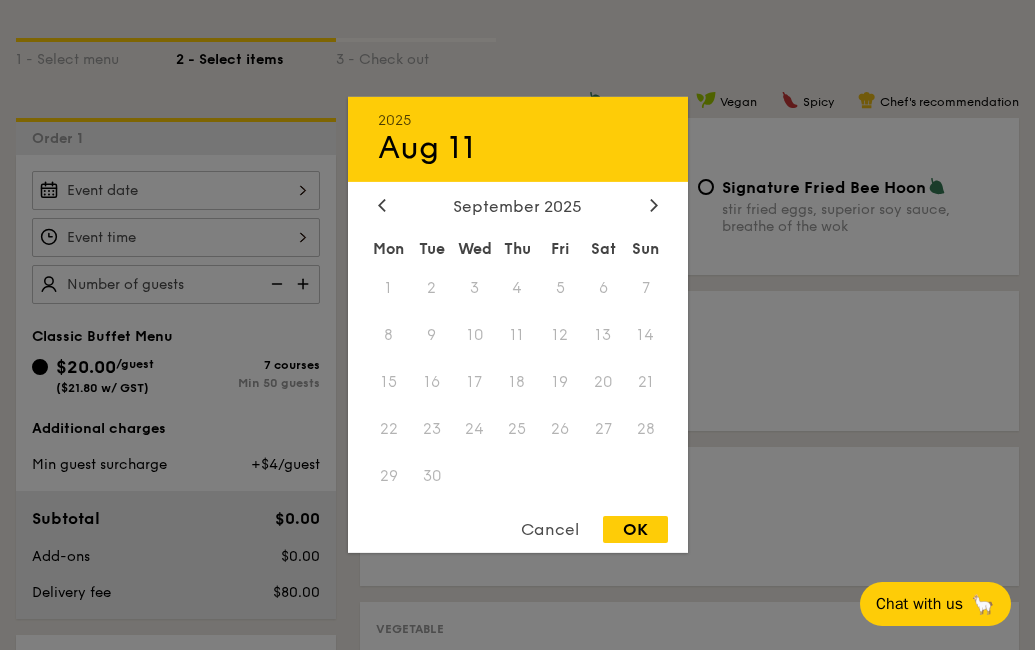 click on "Cancel" at bounding box center (550, 529) 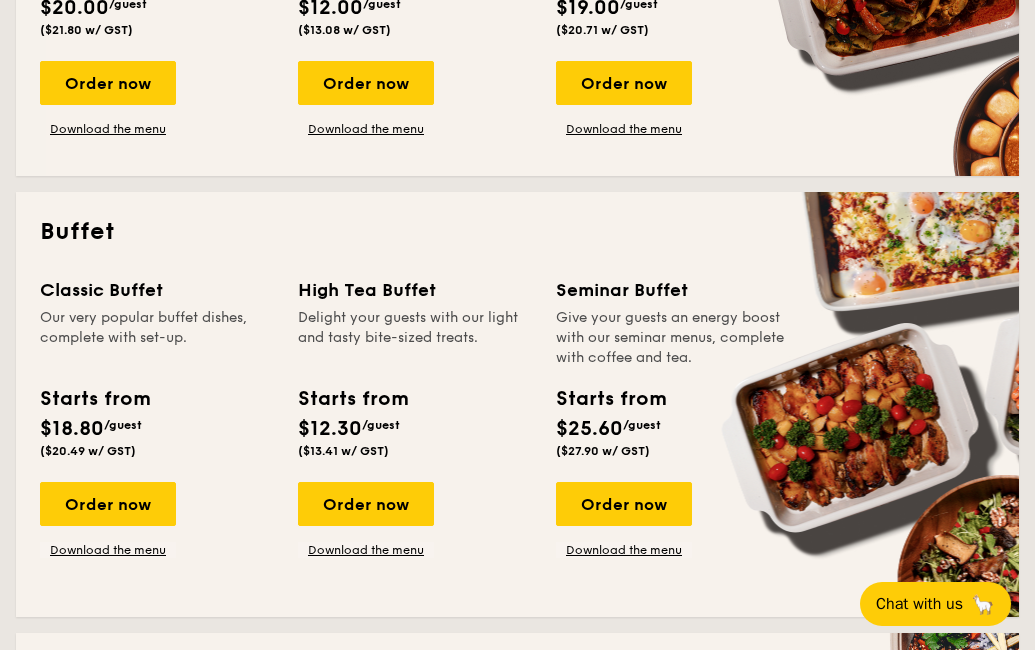 scroll, scrollTop: 848, scrollLeft: 0, axis: vertical 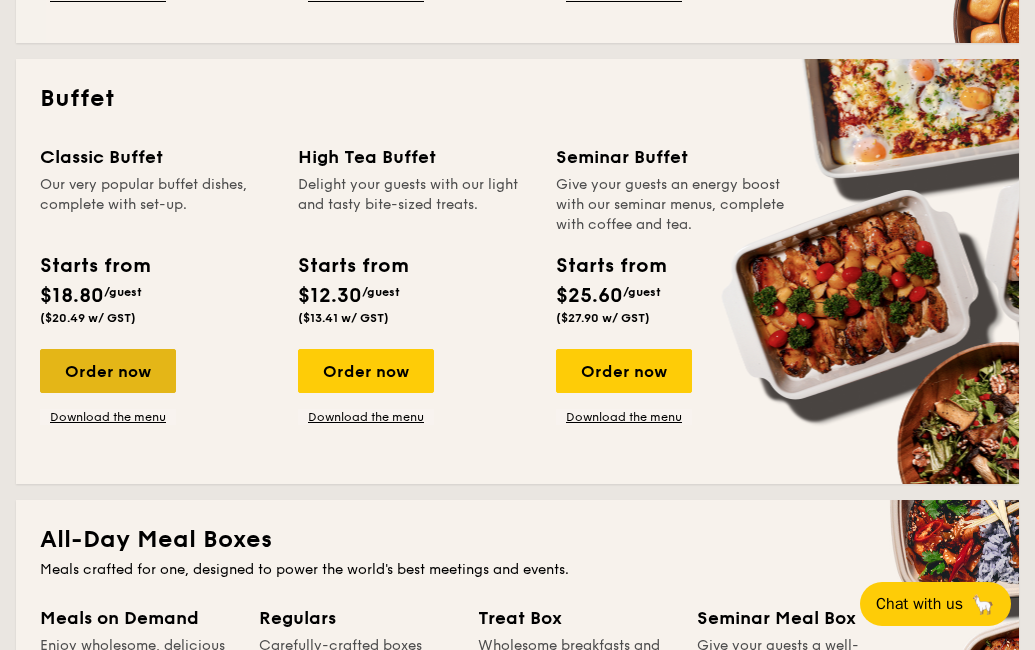 click on "Order now" at bounding box center (108, 371) 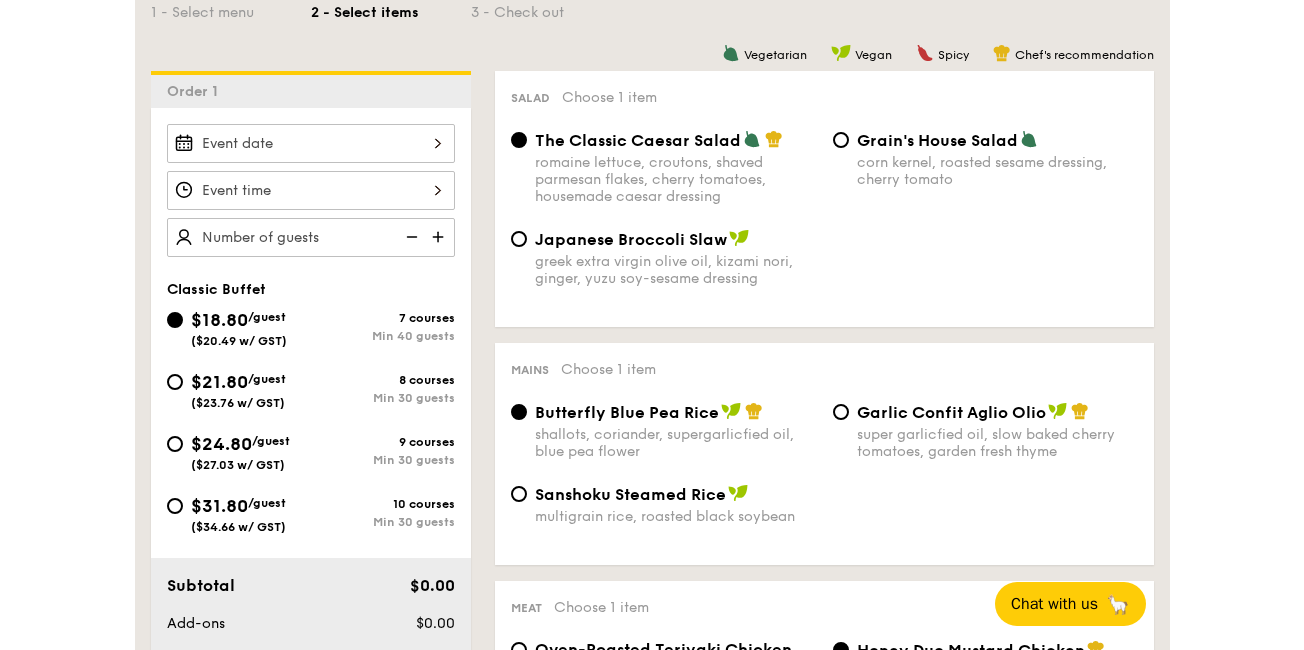 scroll, scrollTop: 569, scrollLeft: 0, axis: vertical 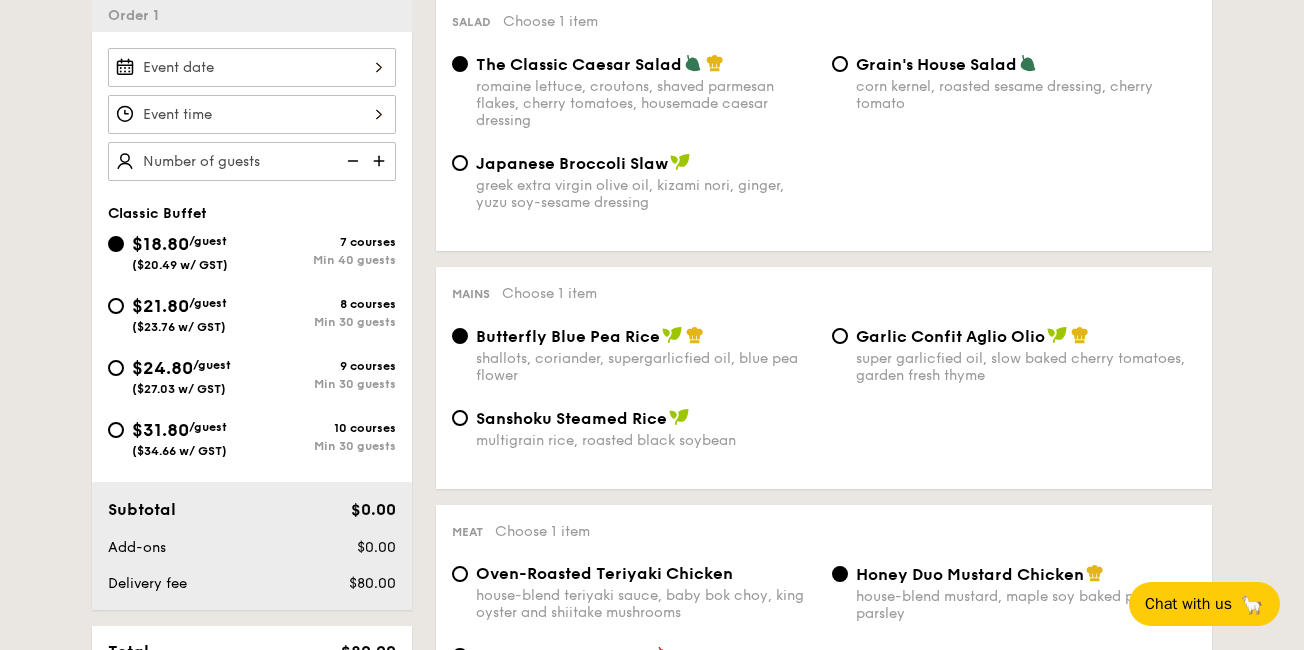 click on "$21.80
/guest
($23.76 w/ GST)" at bounding box center (180, 313) 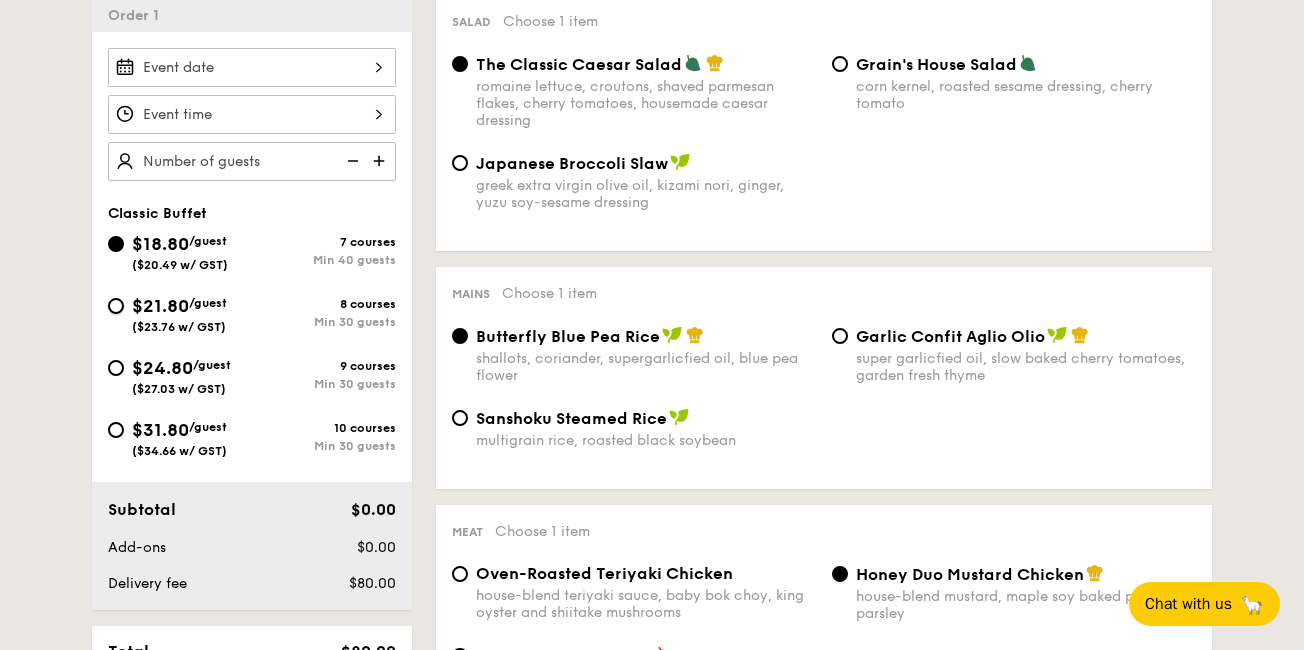 click on "$21.80
/guest
($23.76 w/ GST)
8 courses
Min 30 guests" at bounding box center (116, 306) 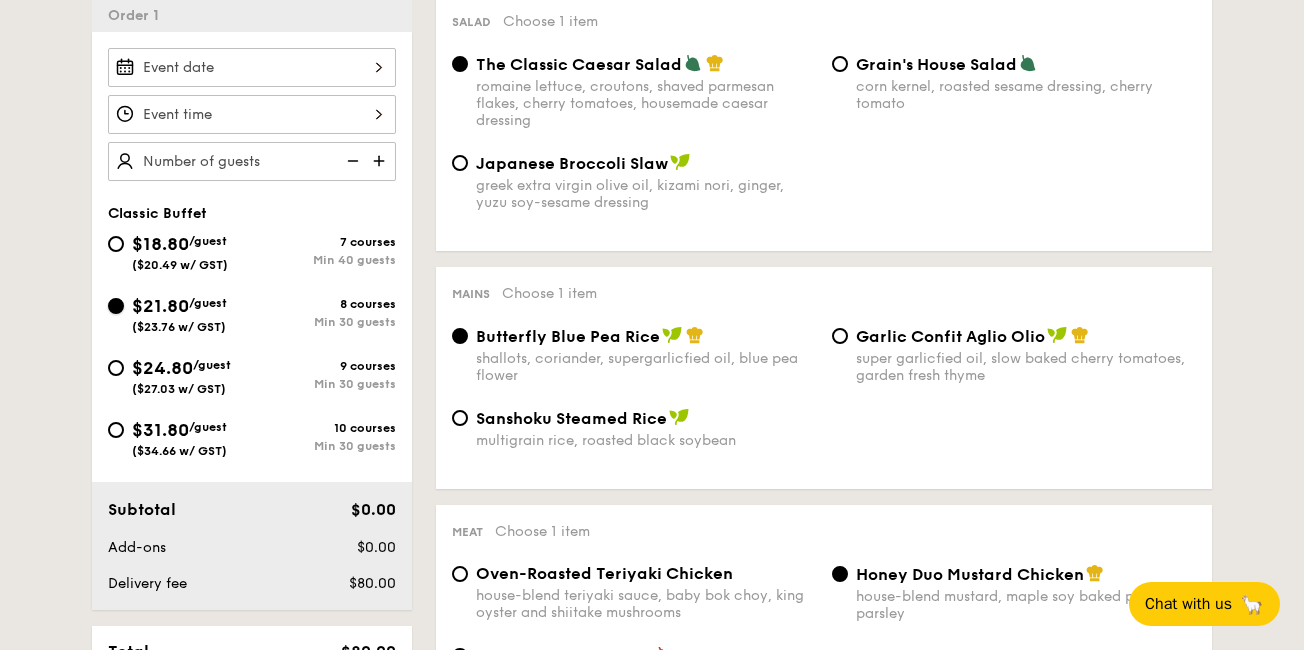 radio on "true" 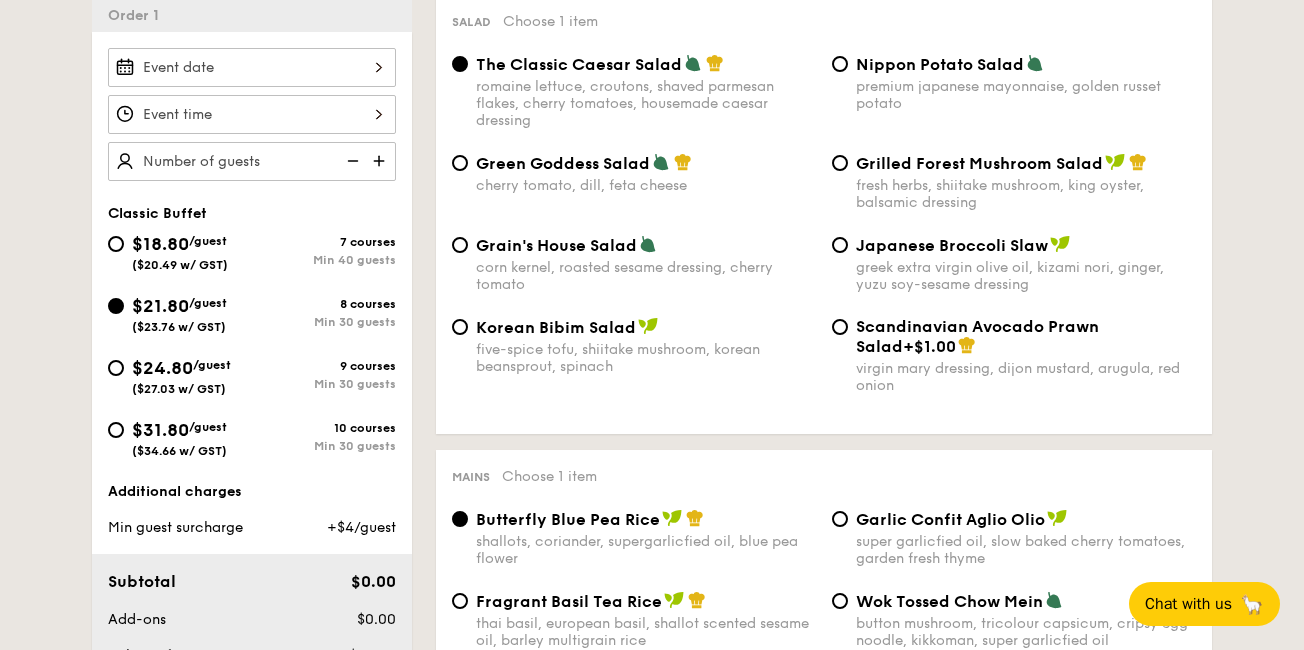 click on "$24.80
/guest
($27.03 w/ GST)" at bounding box center [180, 375] 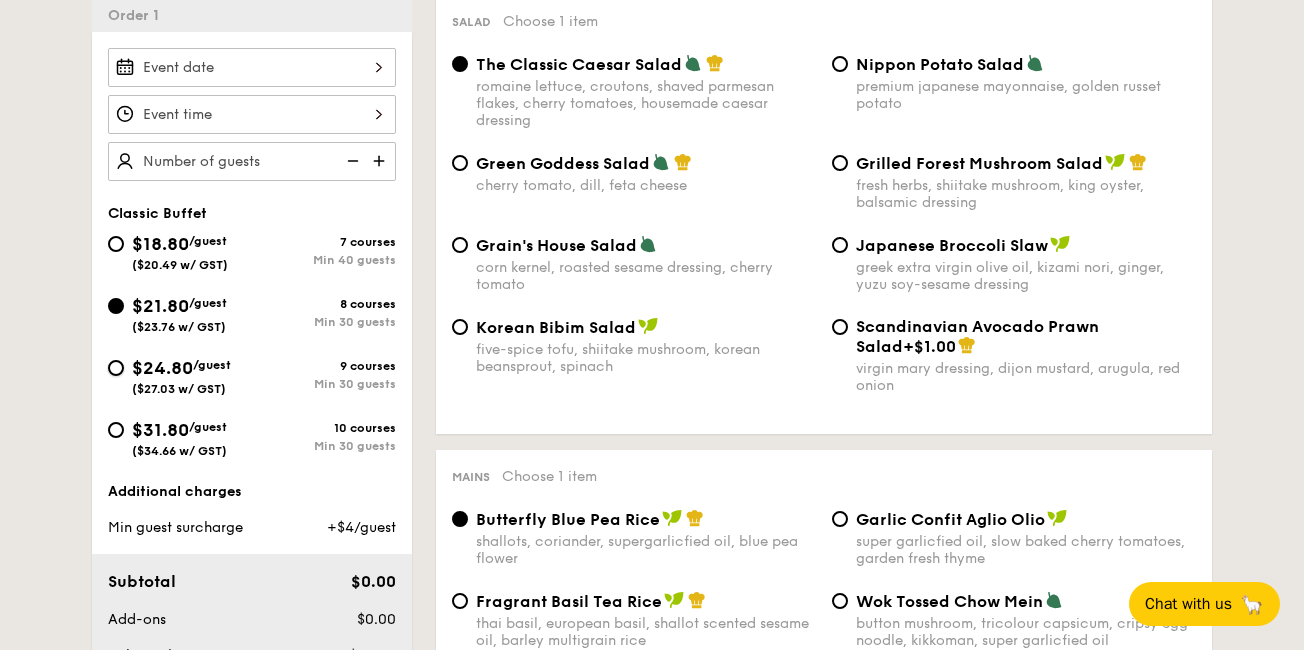 click on "$24.80
/guest
($27.03 w/ GST)
9 courses
Min 30 guests" at bounding box center [116, 368] 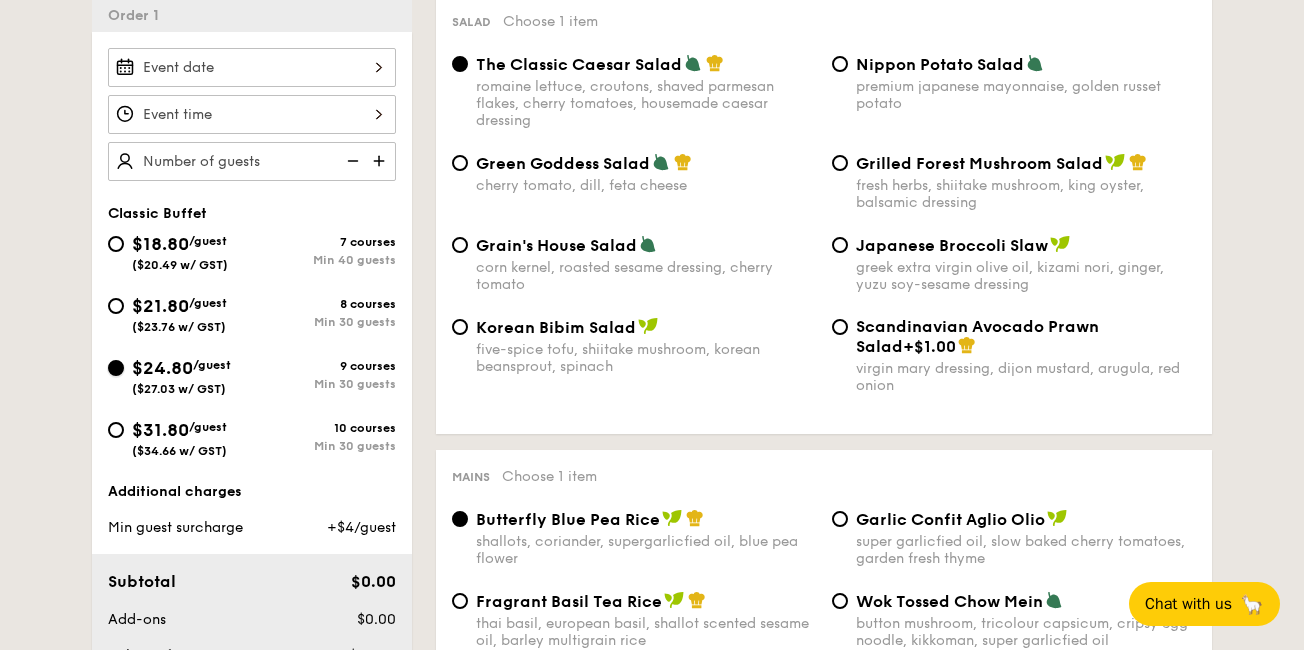 radio on "true" 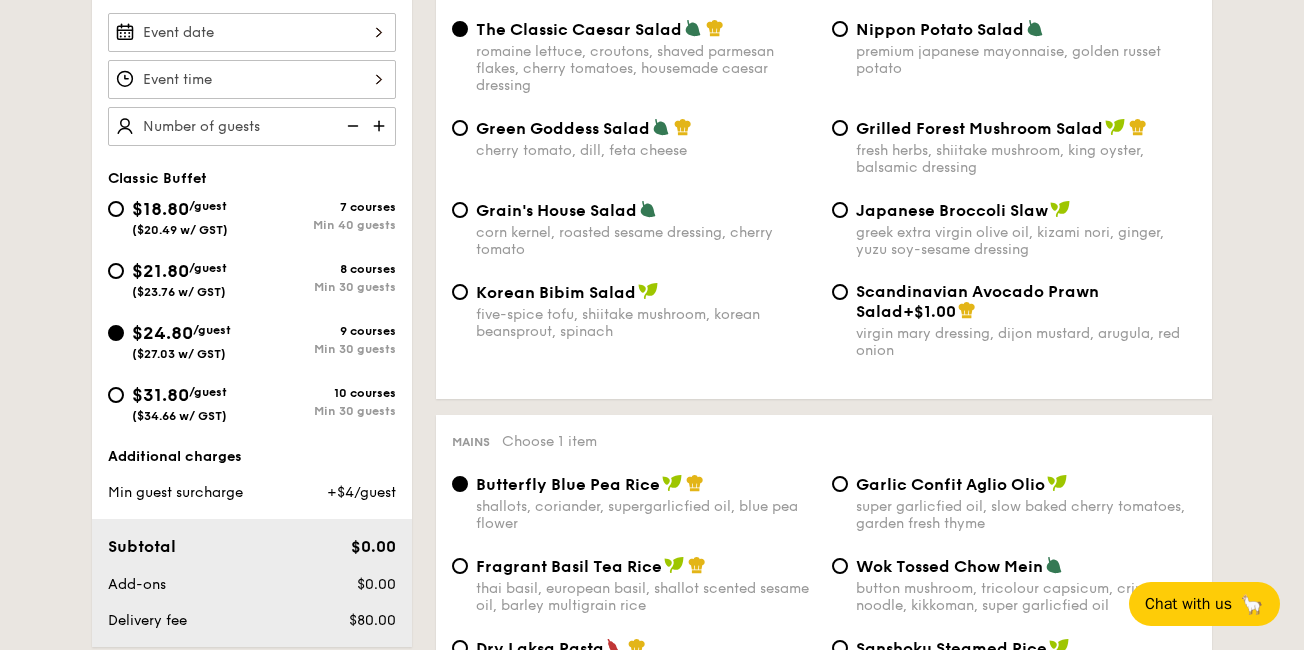 click on "$31.80" at bounding box center (160, 395) 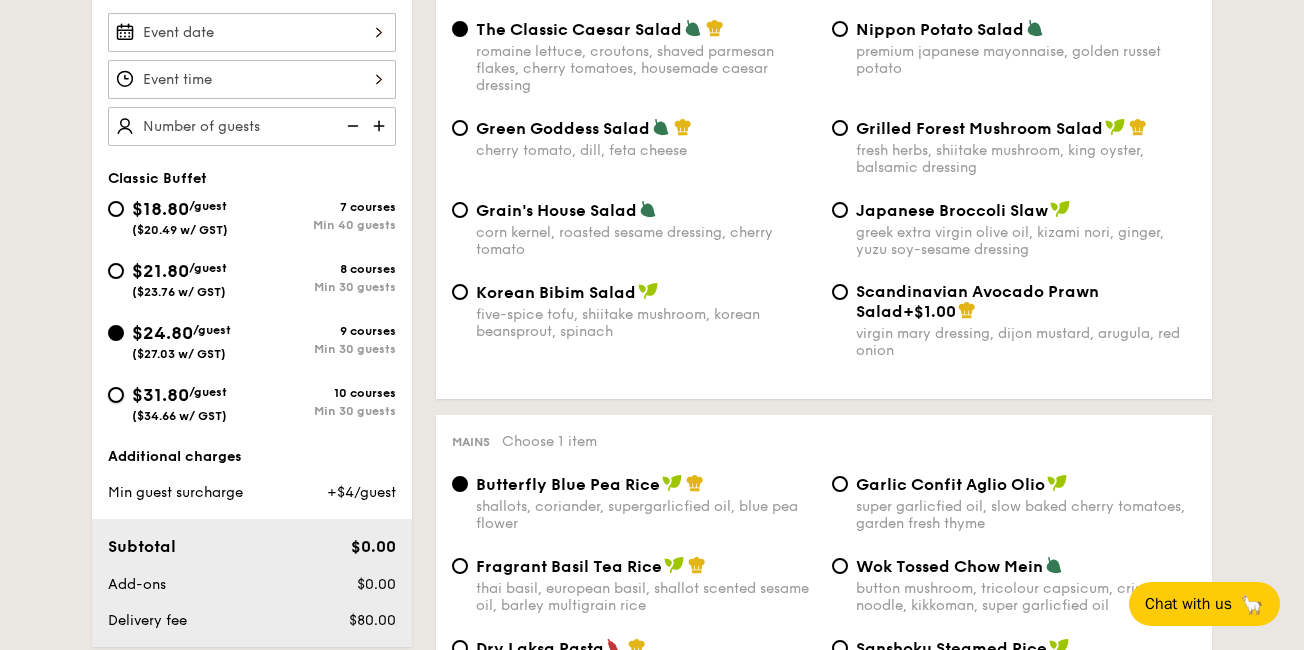 click on "$31.80
/guest
($34.66 w/ GST)
10 courses
Min 30 guests" at bounding box center [116, 395] 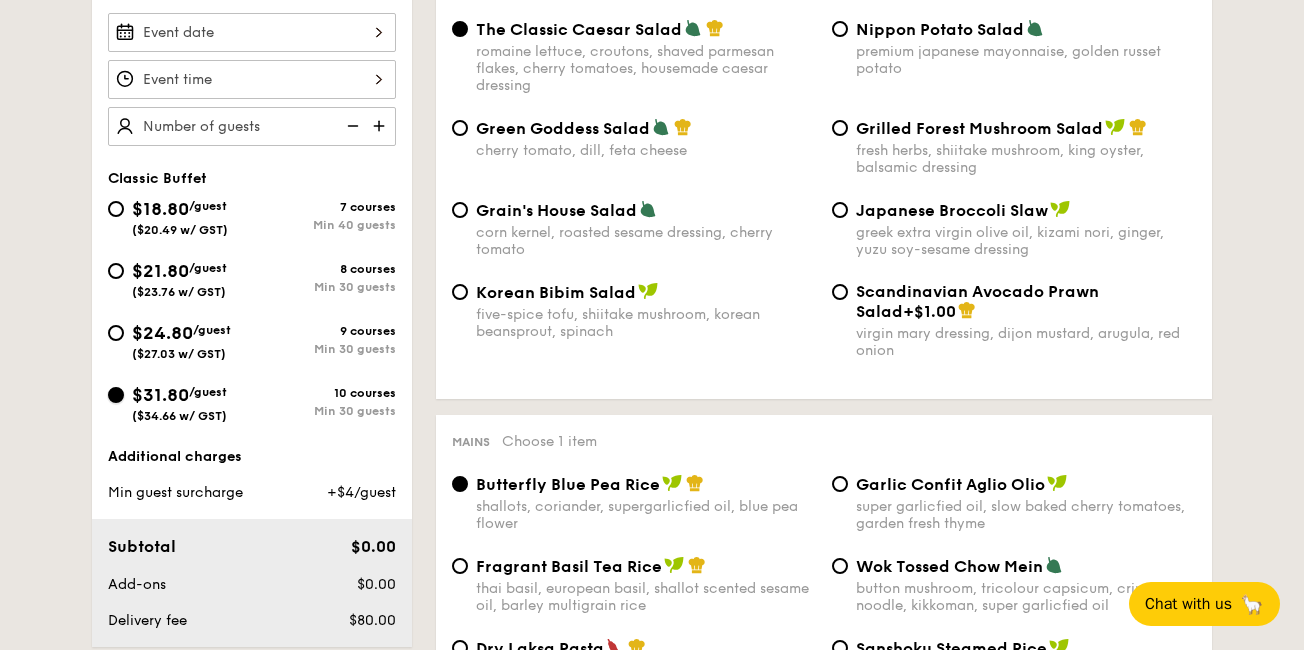 radio on "true" 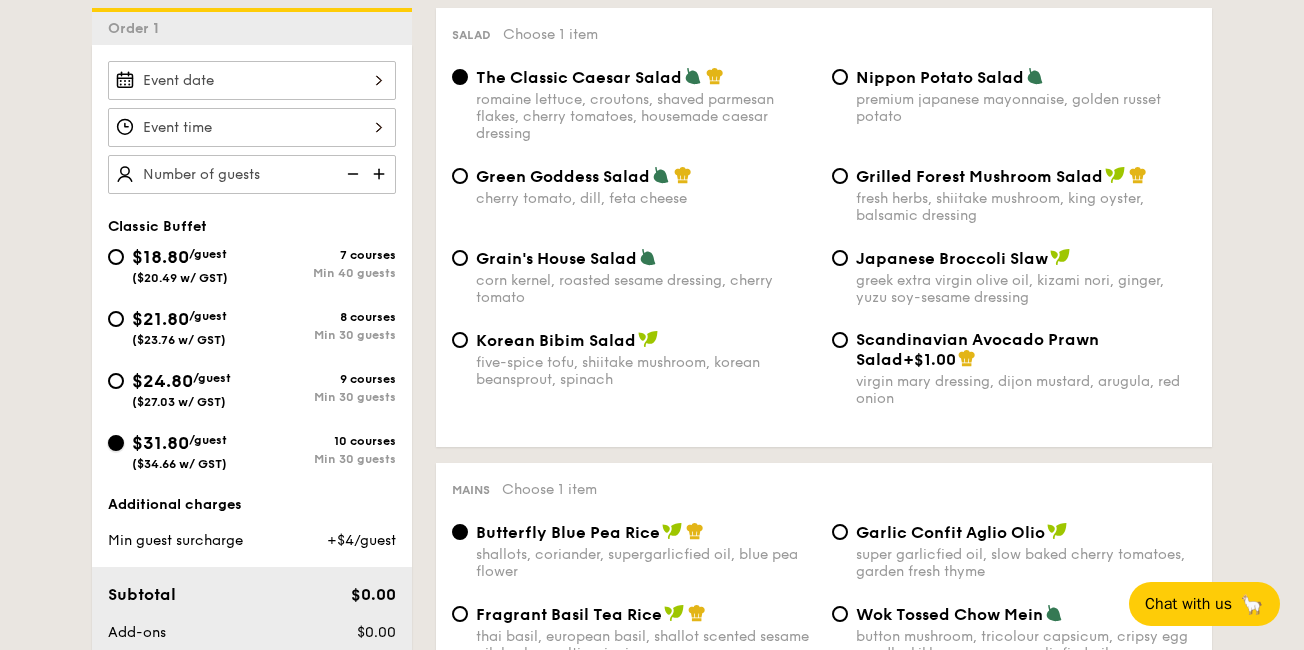 scroll, scrollTop: 553, scrollLeft: 0, axis: vertical 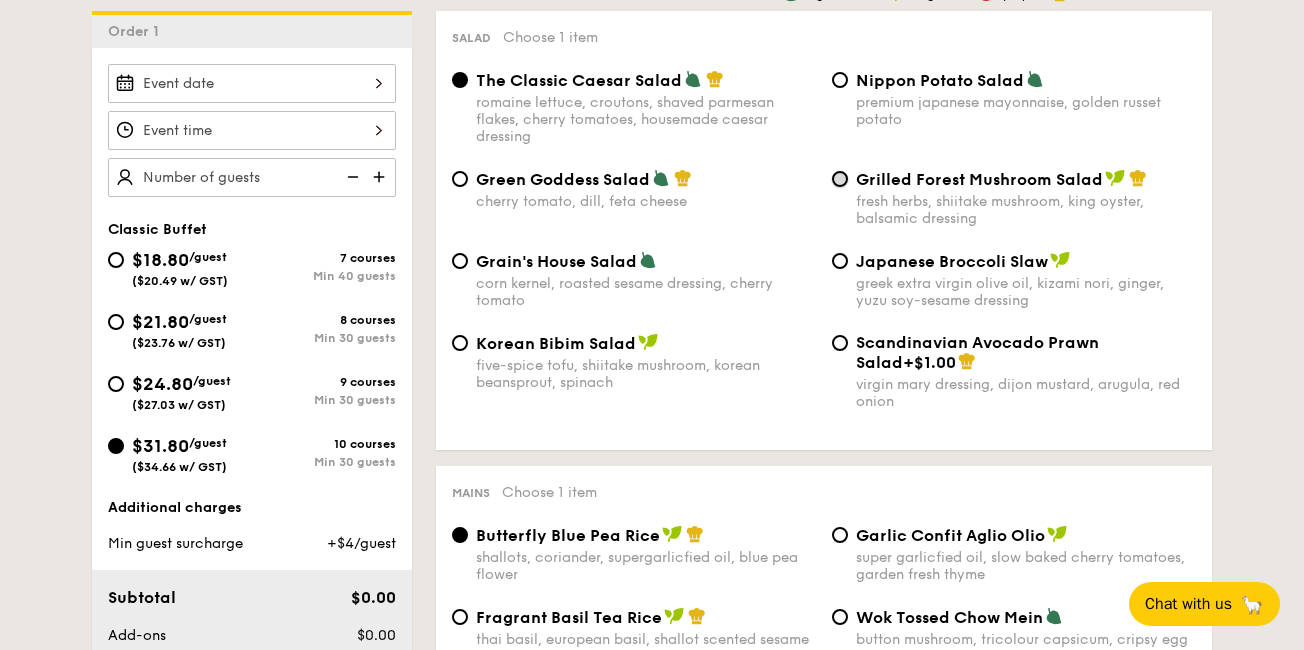 click on "Grilled Forest Mushroom Salad fresh herbs, shiitake mushroom, king oyster, balsamic dressing" at bounding box center [840, 179] 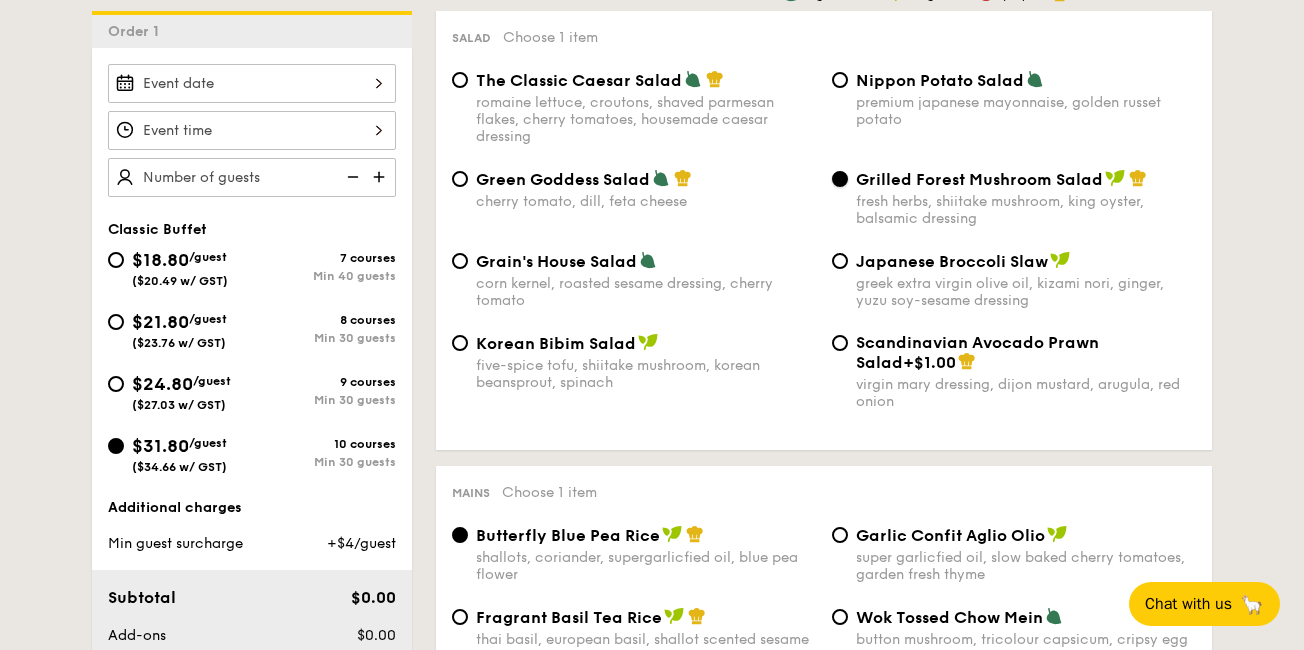 scroll, scrollTop: 564, scrollLeft: 0, axis: vertical 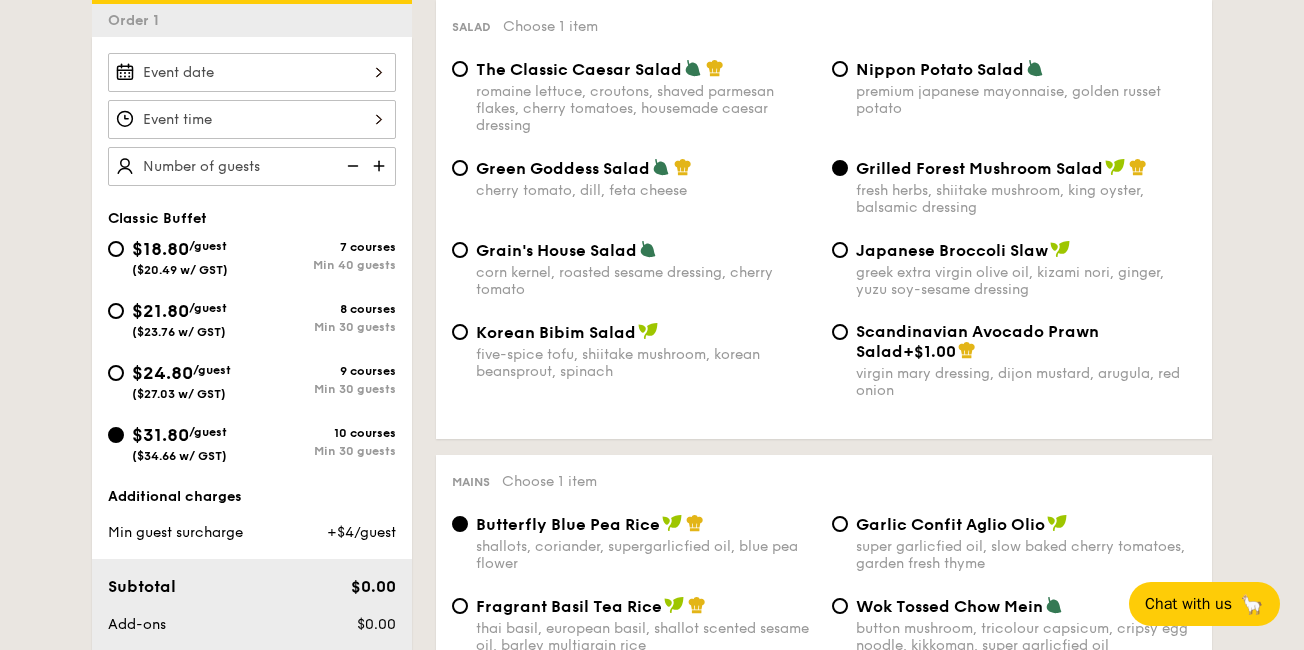 click on "The Classic Caesar Salad romaine lettuce, croutons, shaved parmesan flakes, cherry tomatoes, housemade caesar dressing Nippon Potato Salad premium japanese mayonnaise, golden russet potato" at bounding box center [824, 108] 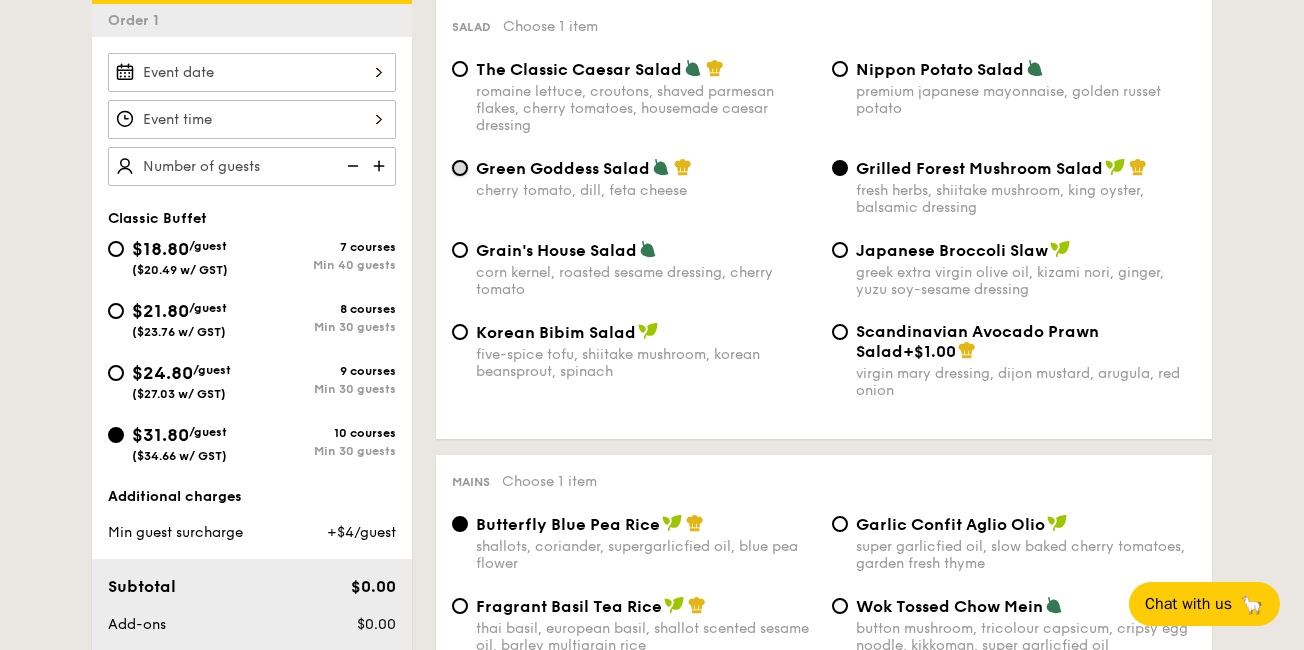 click on "Green Goddess Salad cherry tomato, dill, feta cheese" at bounding box center (460, 168) 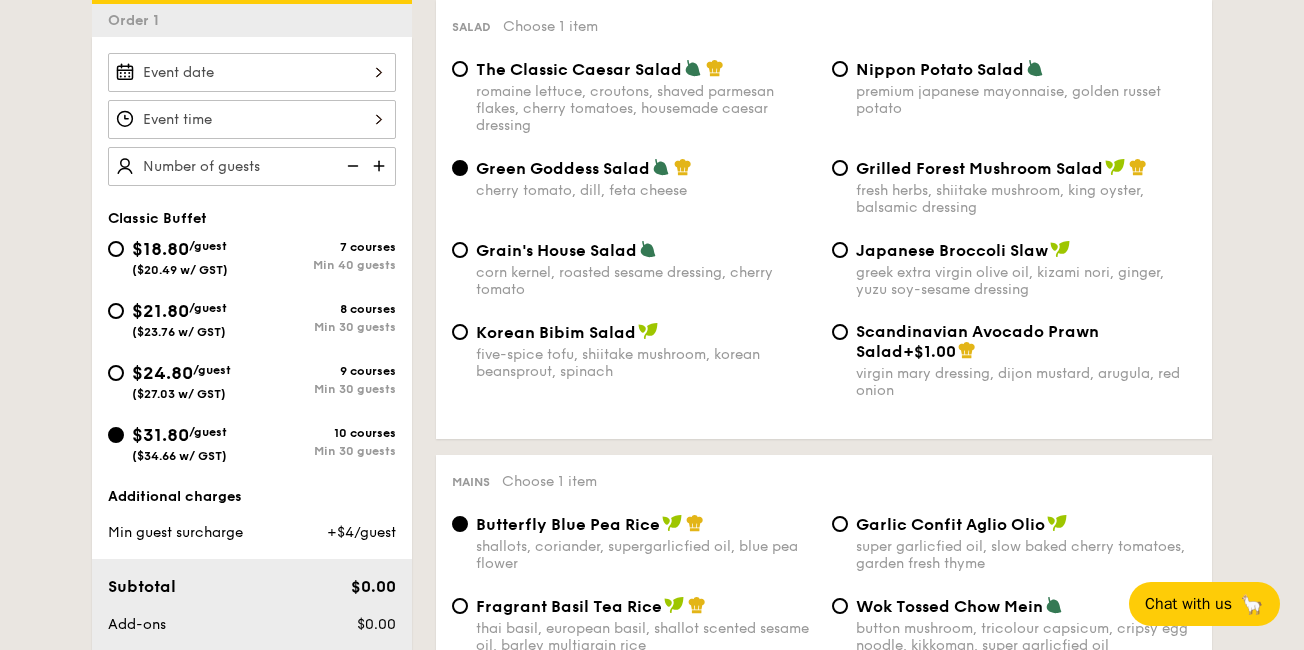 click on "five-spice tofu, shiitake mushroom, korean beansprout, spinach" at bounding box center (646, 363) 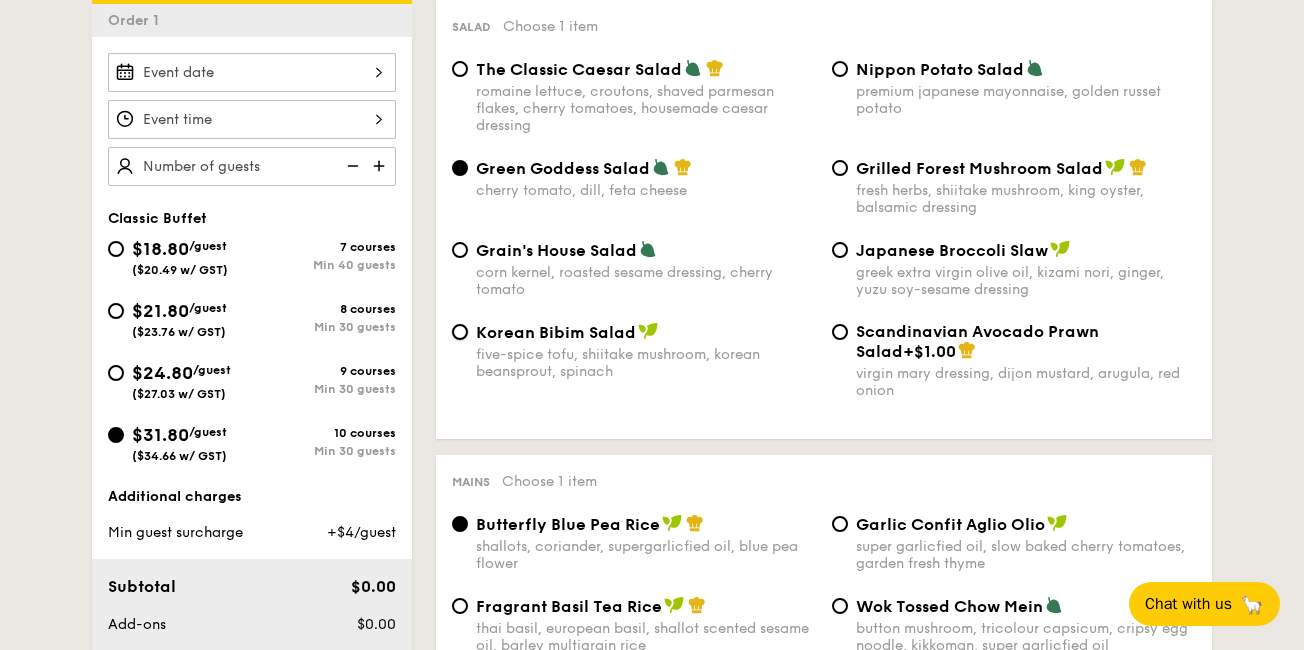 click on "Korean Bibim Salad five-spice tofu, shiitake mushroom, korean beansprout, spinach" at bounding box center [460, 332] 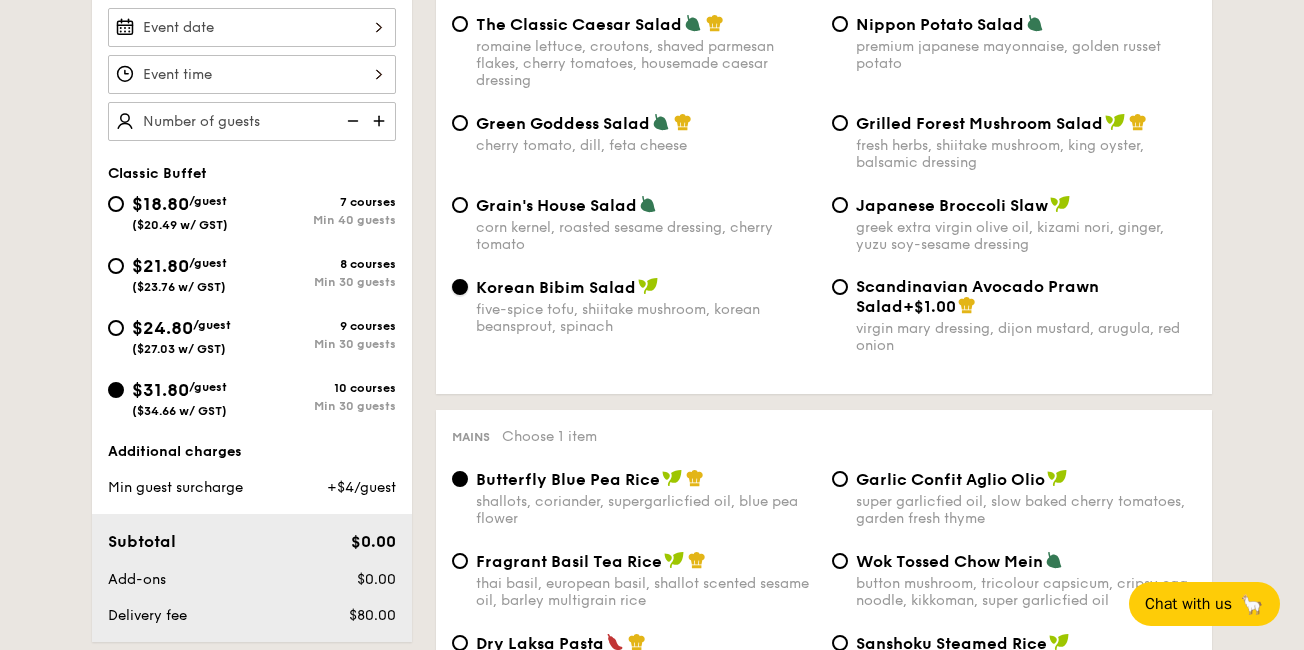 scroll, scrollTop: 612, scrollLeft: 0, axis: vertical 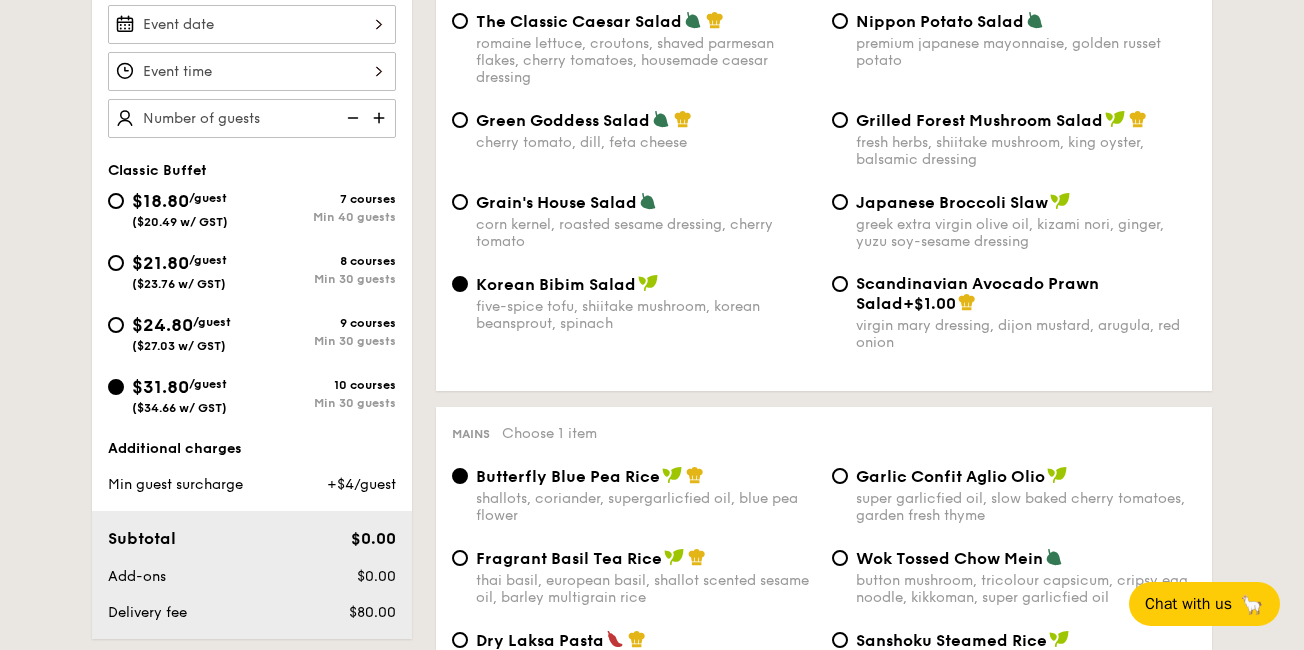 click on "Green Goddess Salad cherry tomato, dill, feta cheese" at bounding box center (634, 130) 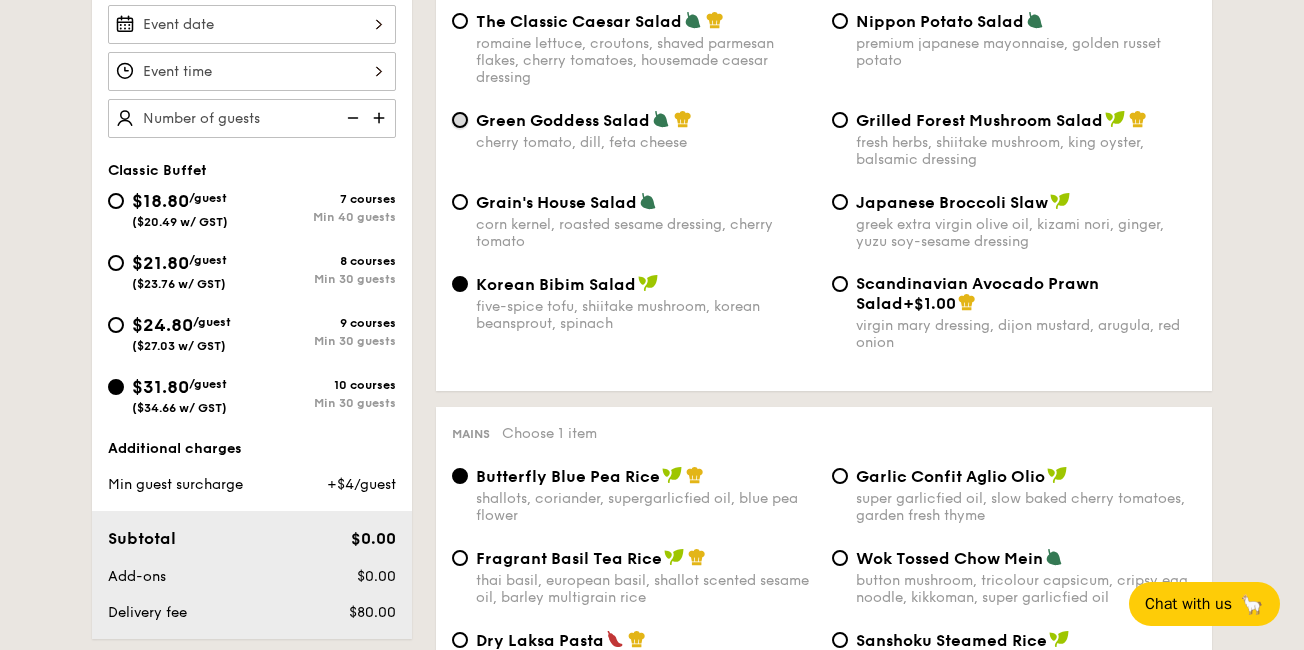 click on "Green Goddess Salad cherry tomato, dill, feta cheese" at bounding box center (460, 120) 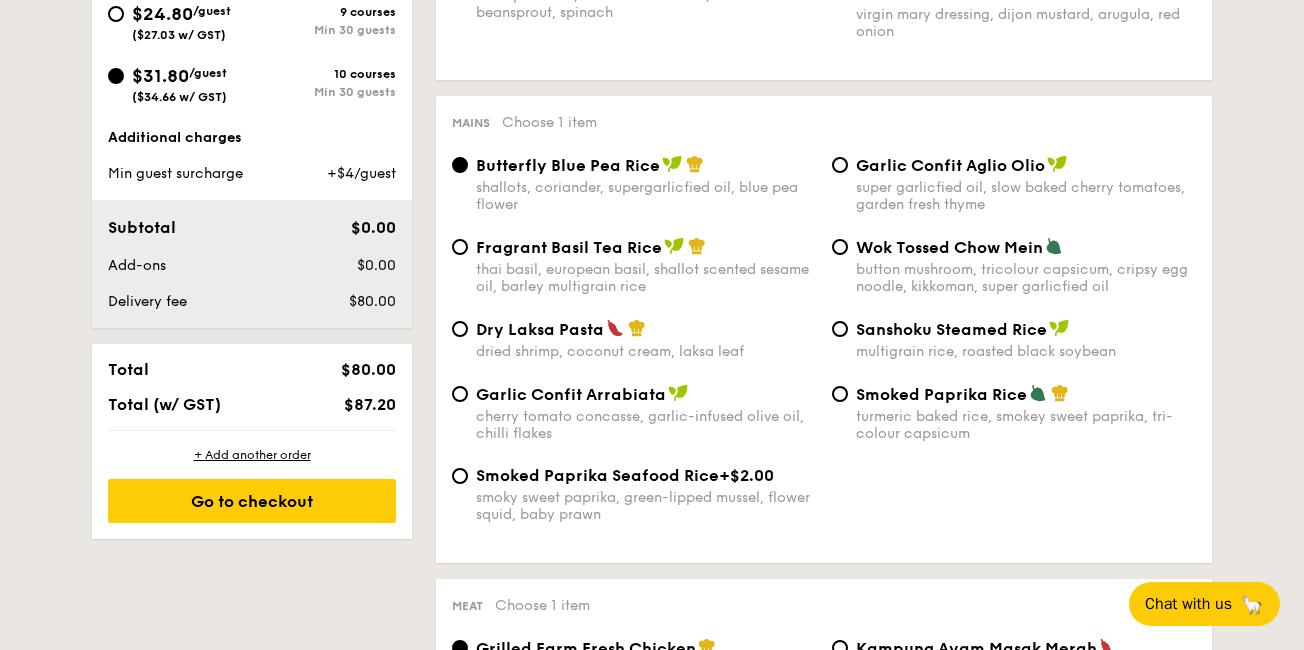 scroll, scrollTop: 911, scrollLeft: 0, axis: vertical 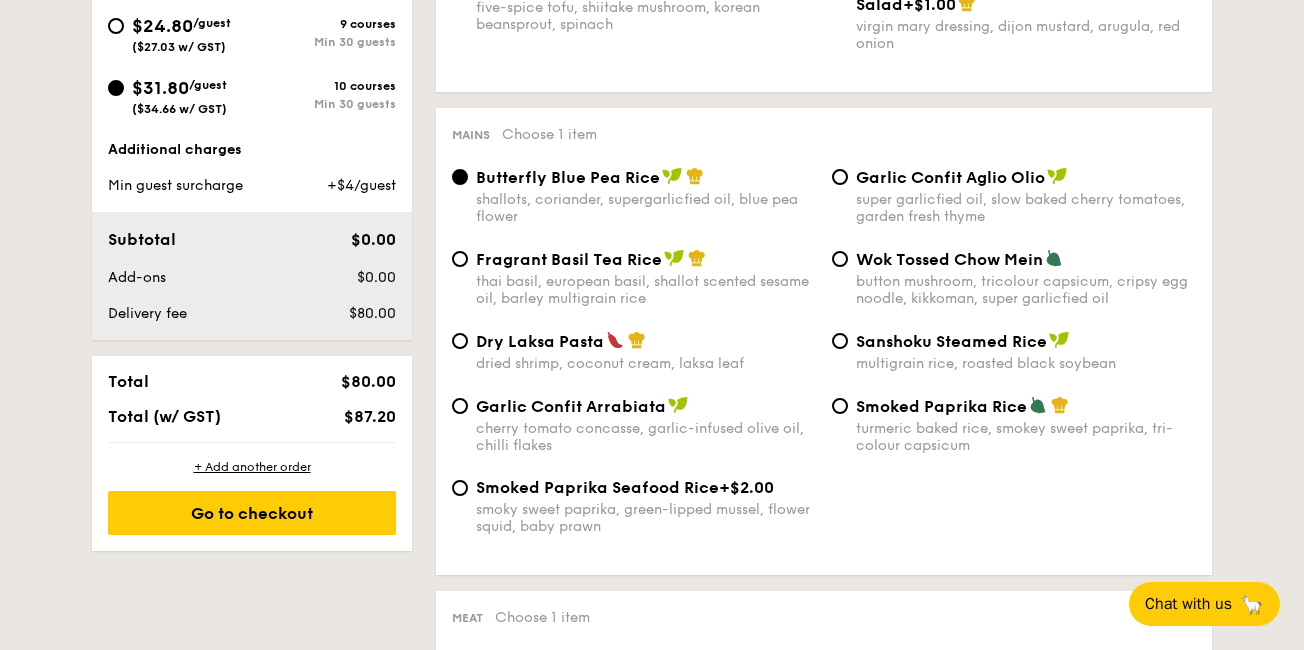 click on "dried shrimp, coconut cream, laksa leaf" at bounding box center (646, 363) 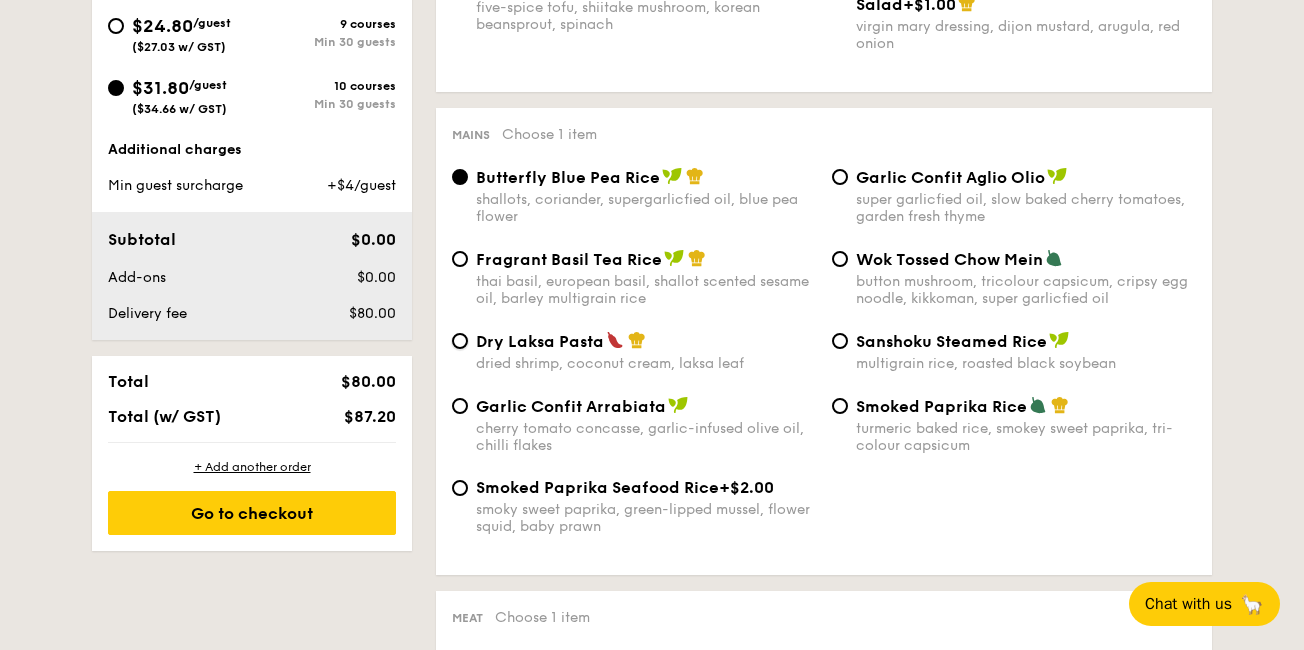 click on "Dry Laksa Pasta dried shrimp, coconut cream, laksa leaf" at bounding box center (460, 341) 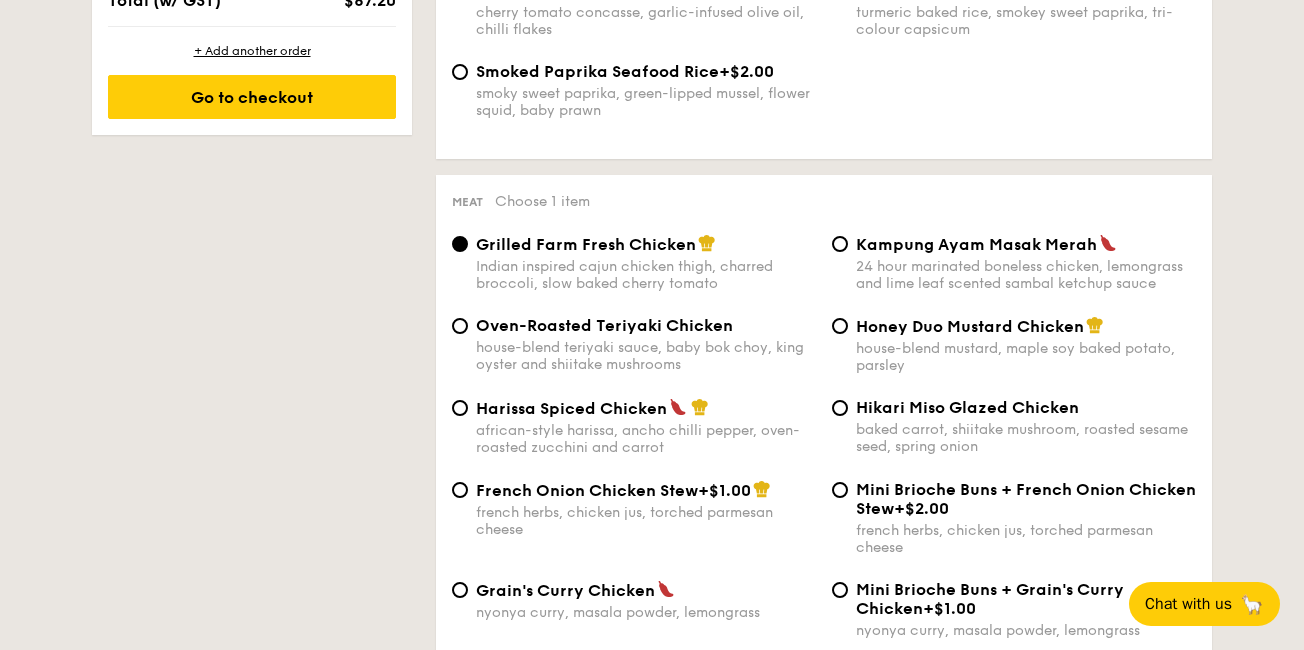 scroll, scrollTop: 1465, scrollLeft: 0, axis: vertical 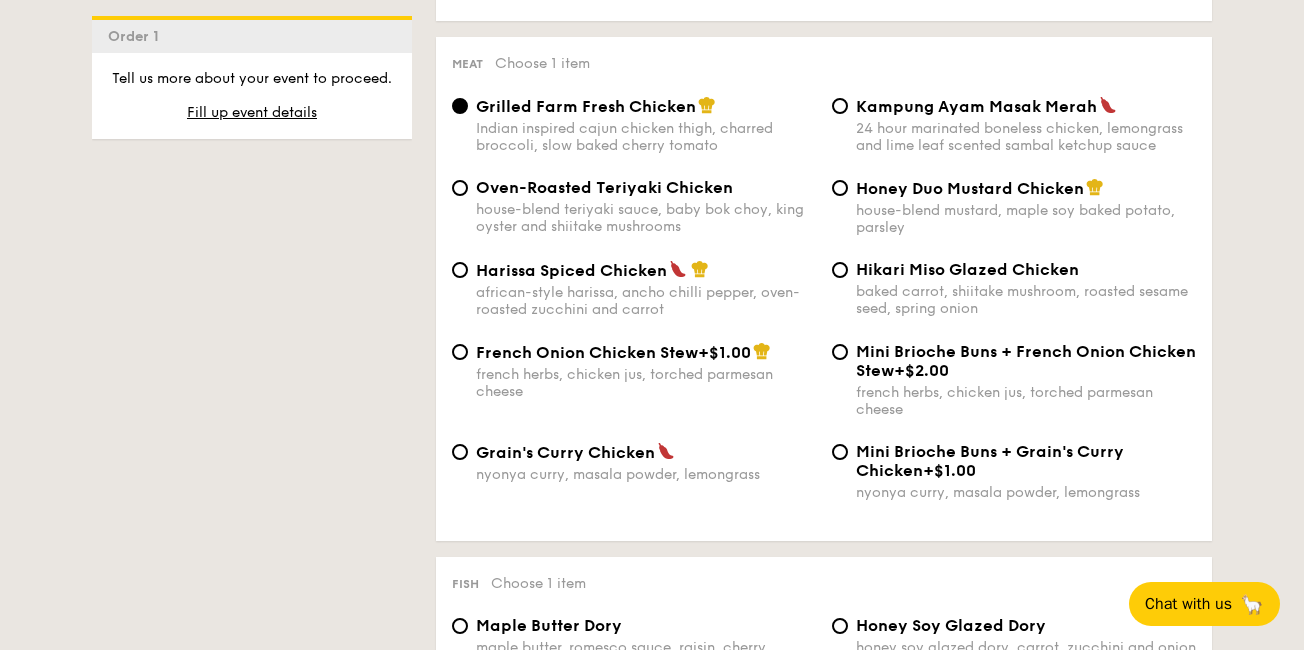 click on "african-style harissa, ancho chilli pepper, oven-roasted zucchini and carrot" at bounding box center [646, 301] 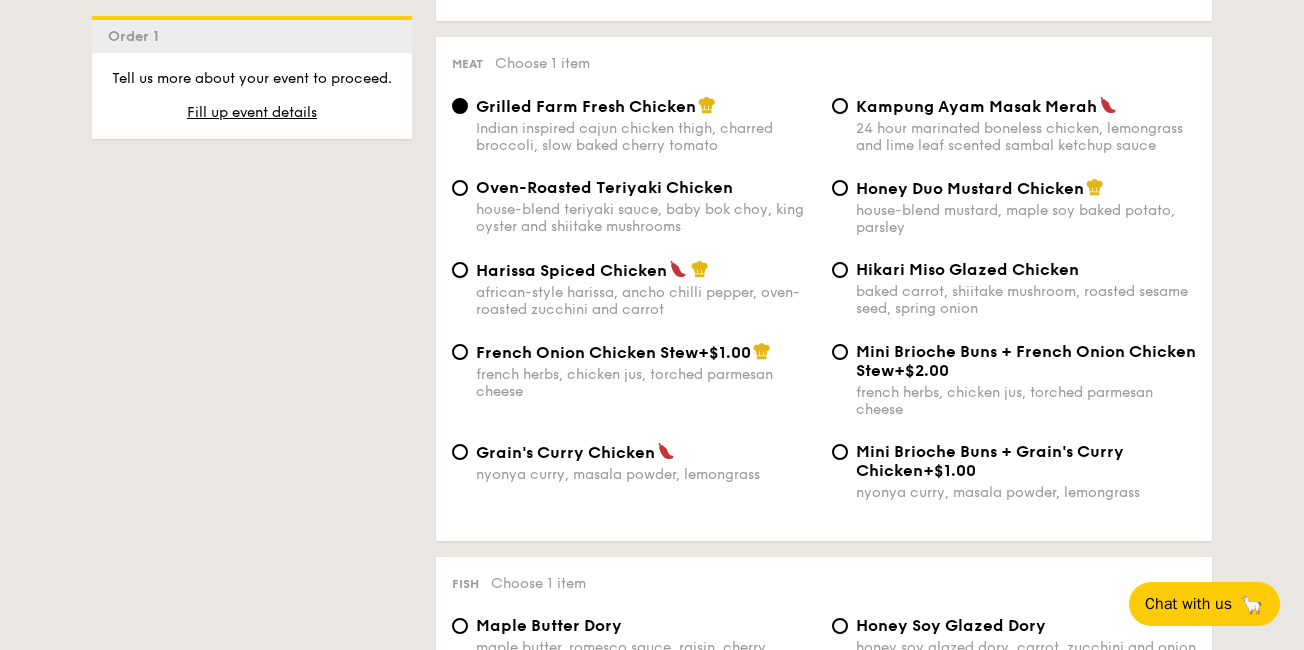 click on "Harissa Spiced Chicken african-style harissa, ancho chilli pepper, oven-roasted zucchini and carrot" at bounding box center (460, 270) 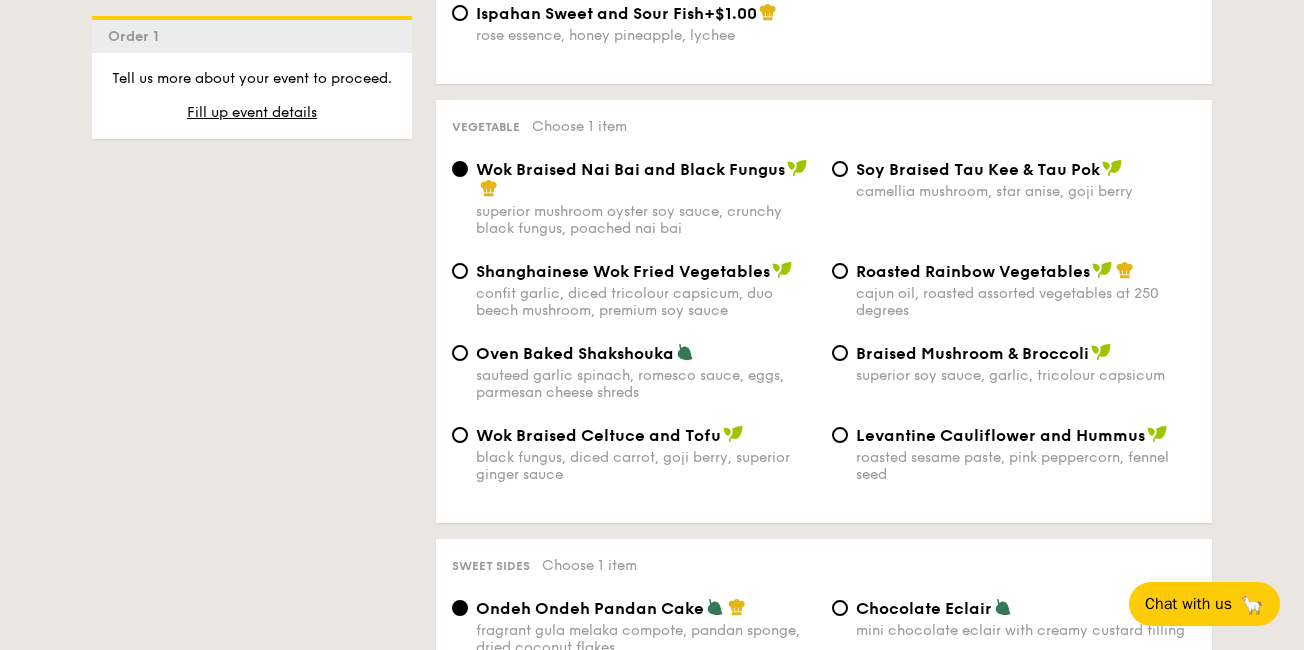 scroll, scrollTop: 2467, scrollLeft: 0, axis: vertical 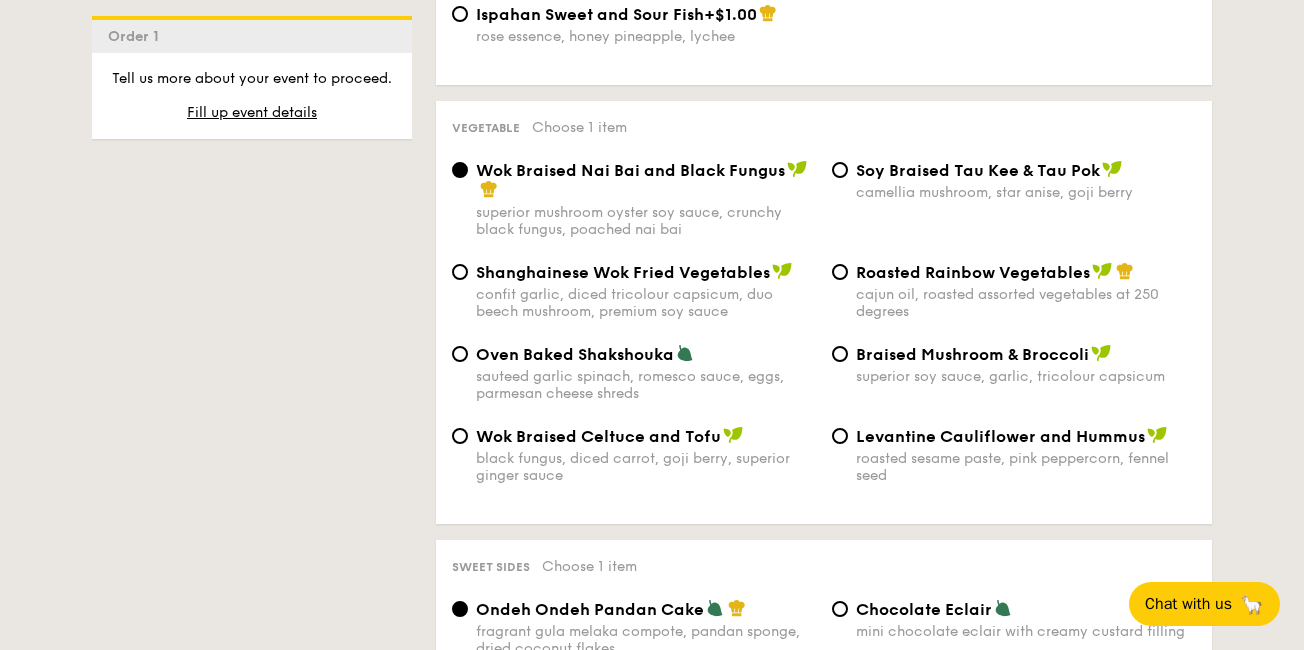 click on "roasted sesame paste, pink peppercorn, fennel seed" at bounding box center (1026, 467) 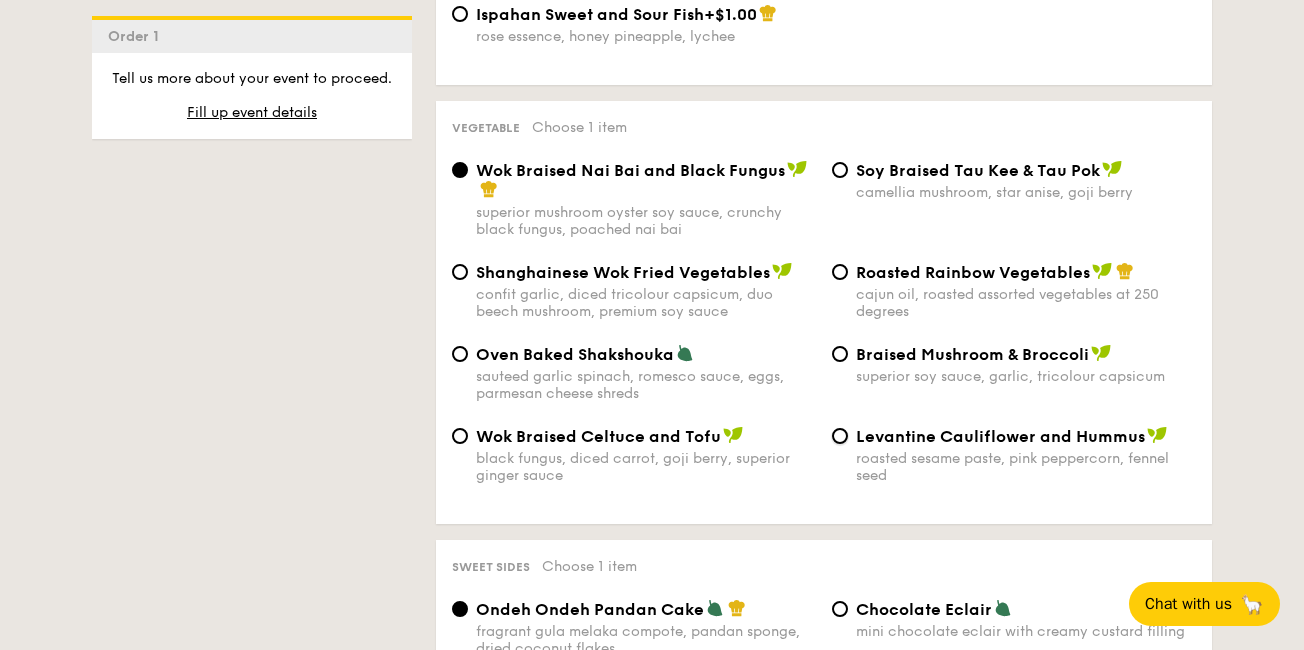 click on "Levantine Cauliflower and Hummus roasted sesame paste, pink peppercorn, fennel seed" at bounding box center [840, 436] 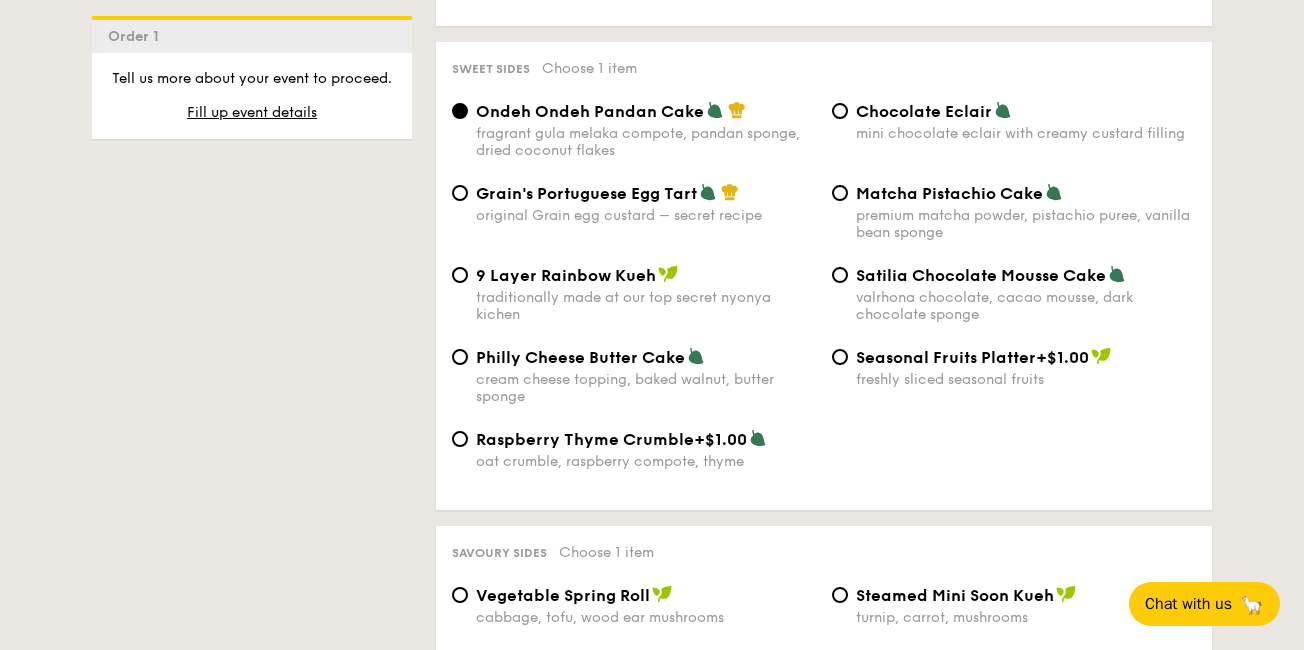 scroll, scrollTop: 2966, scrollLeft: 0, axis: vertical 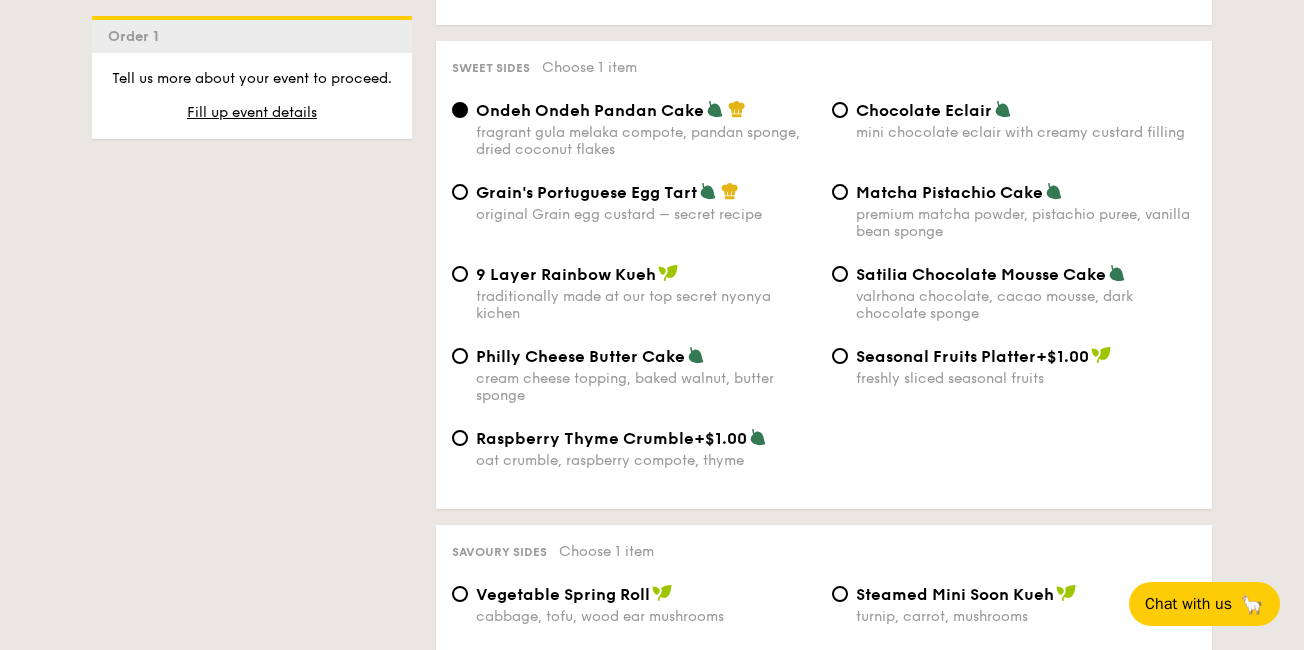 click on "premium matcha powder, pistachio puree, vanilla bean sponge" at bounding box center (1026, 223) 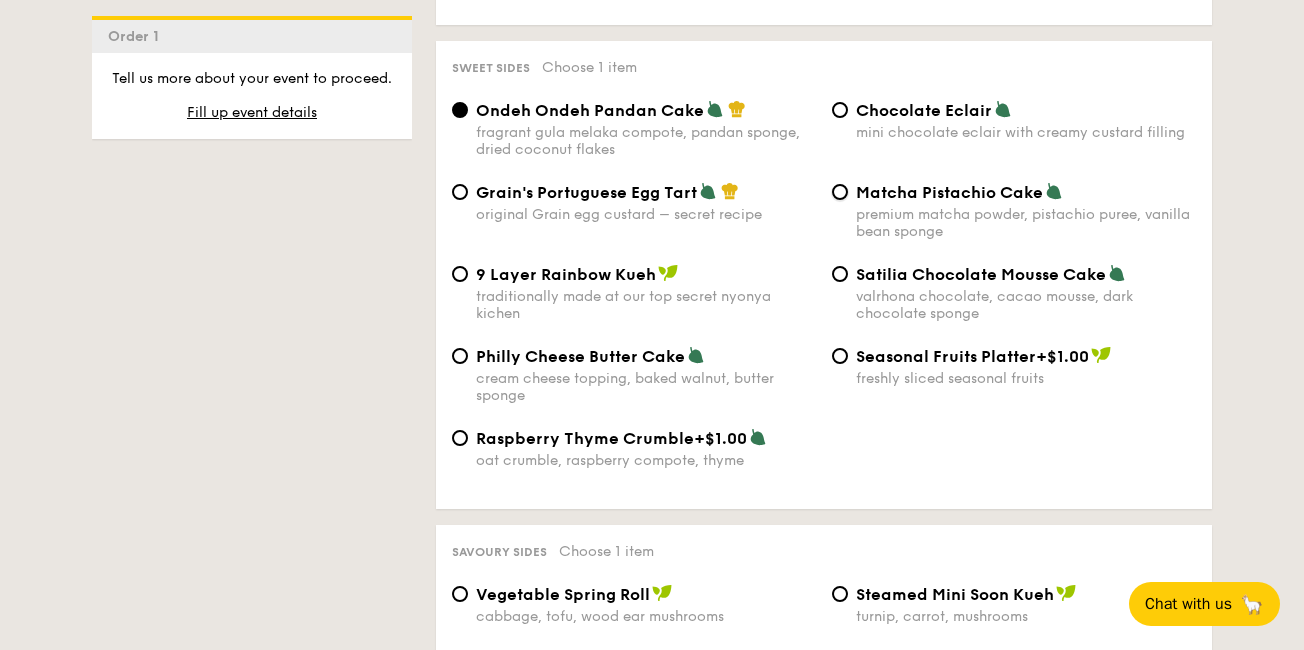 click on "Matcha Pistachio Cake premium matcha powder, pistachio puree, vanilla bean sponge" at bounding box center [840, 192] 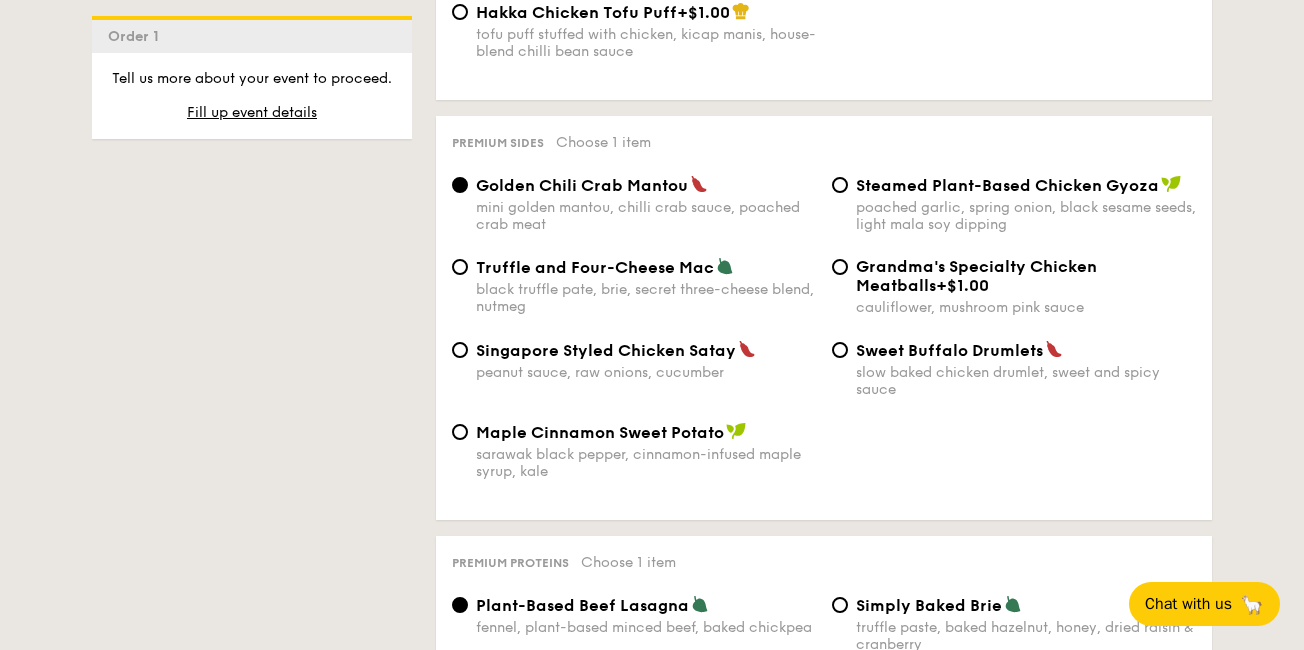 scroll, scrollTop: 3777, scrollLeft: 0, axis: vertical 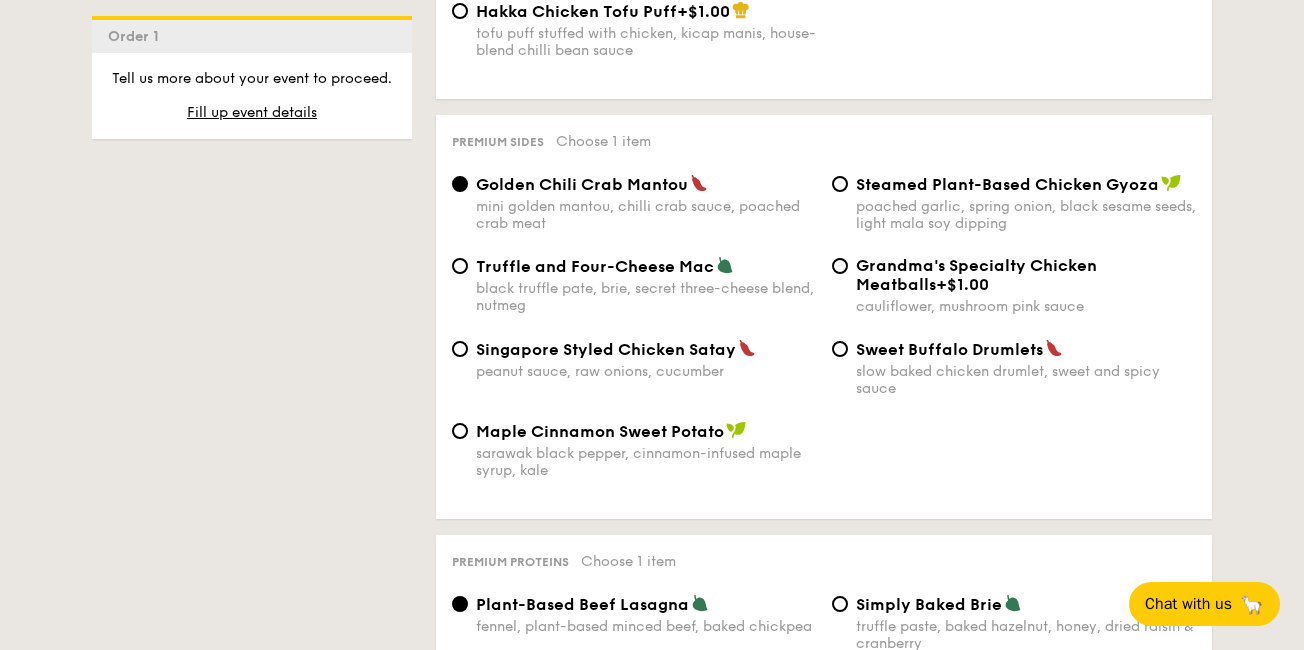 click on "Singapore Styled Chicken Satay" at bounding box center (606, 349) 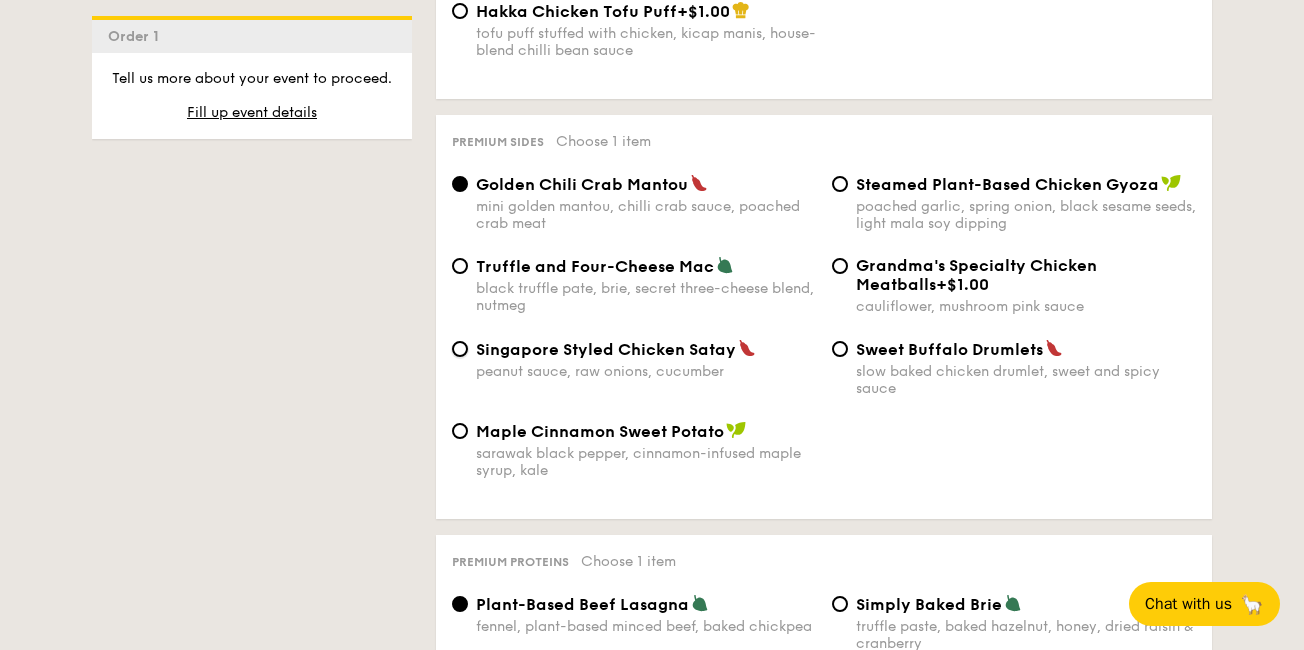 click on "Singapore Styled Chicken Satay peanut sauce, raw onions, cucumber" at bounding box center (460, 349) 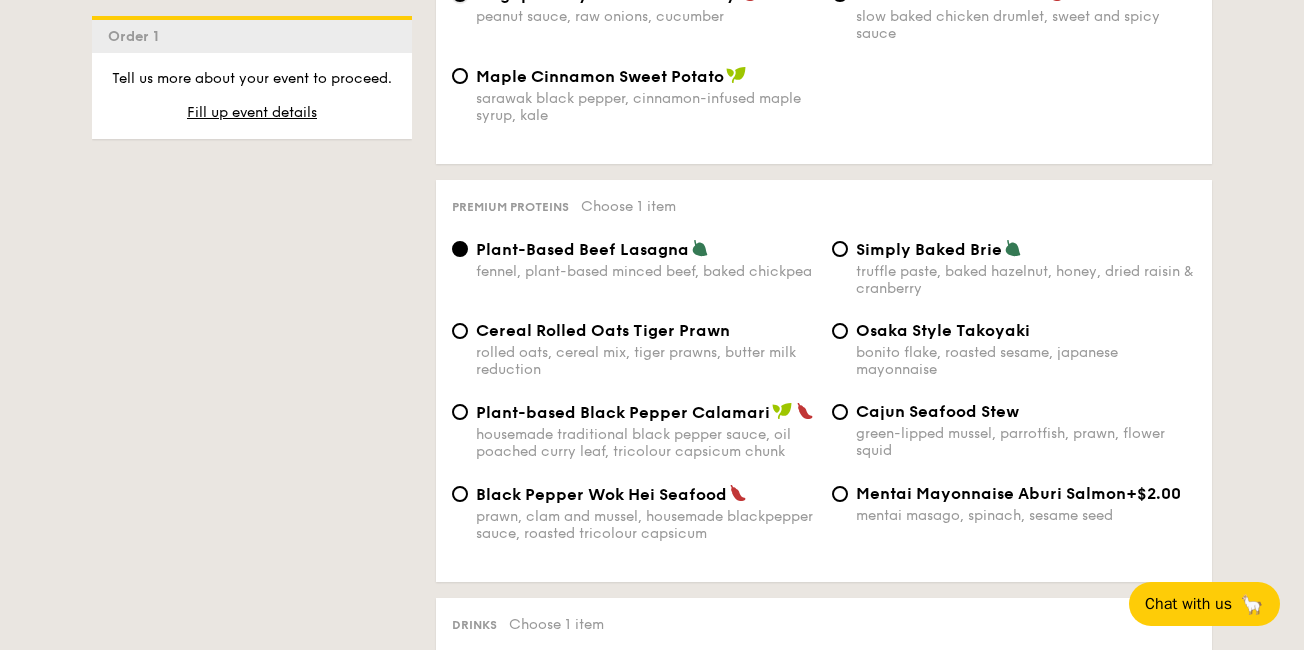 scroll, scrollTop: 4133, scrollLeft: 0, axis: vertical 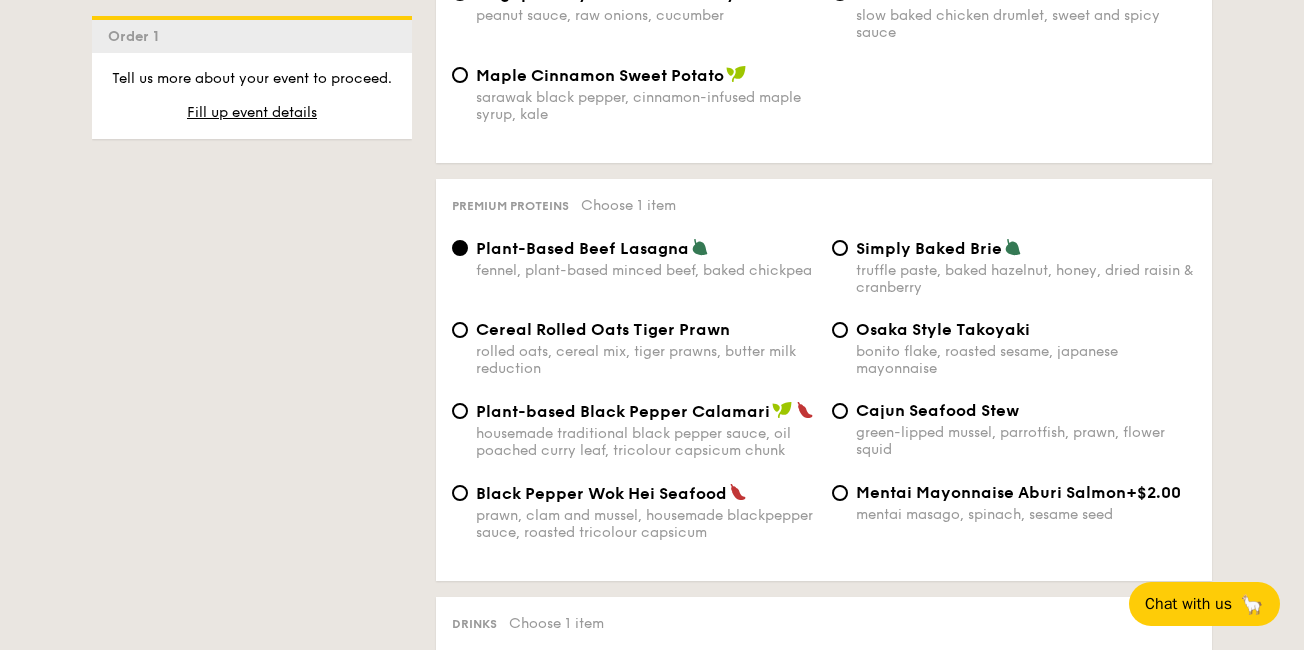 click on "Black Pepper Wok Hei Seafood prawn, clam and mussel, housemade blackpepper sauce, roasted tricolour capsicum Mentai Mayonnaise Aburi Salmon
+$2.00
mentai masago, spinach, sesame seed" at bounding box center [824, 524] 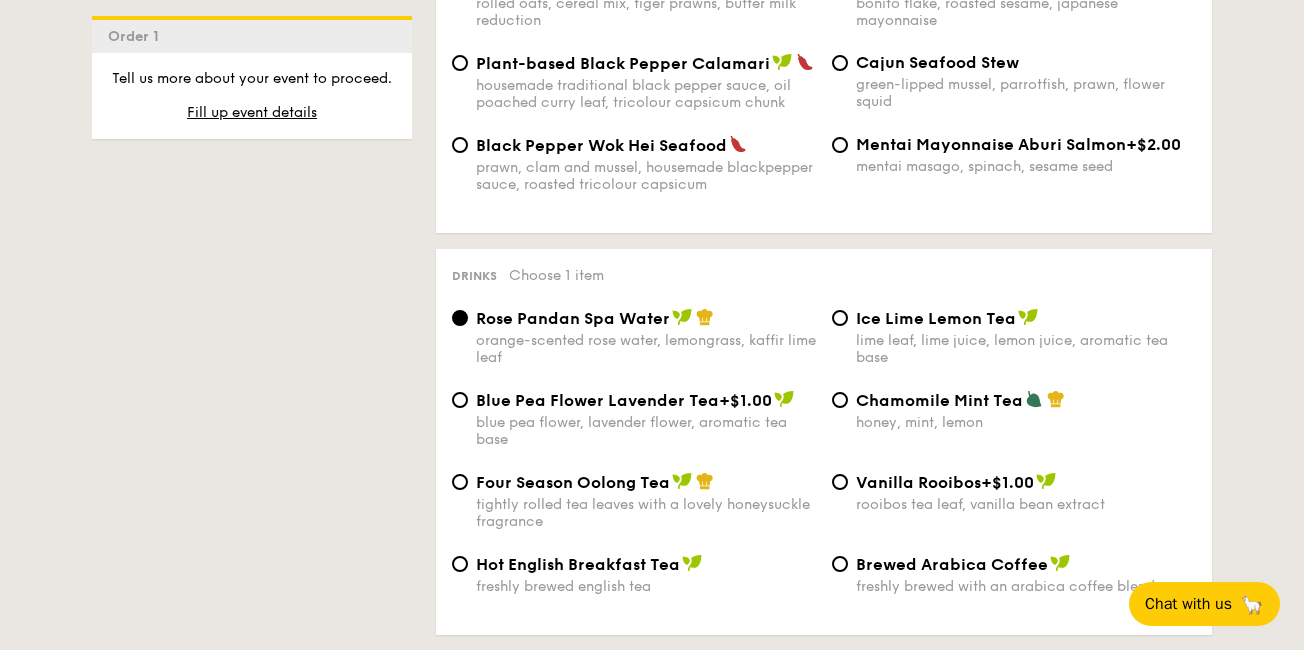 scroll, scrollTop: 4482, scrollLeft: 0, axis: vertical 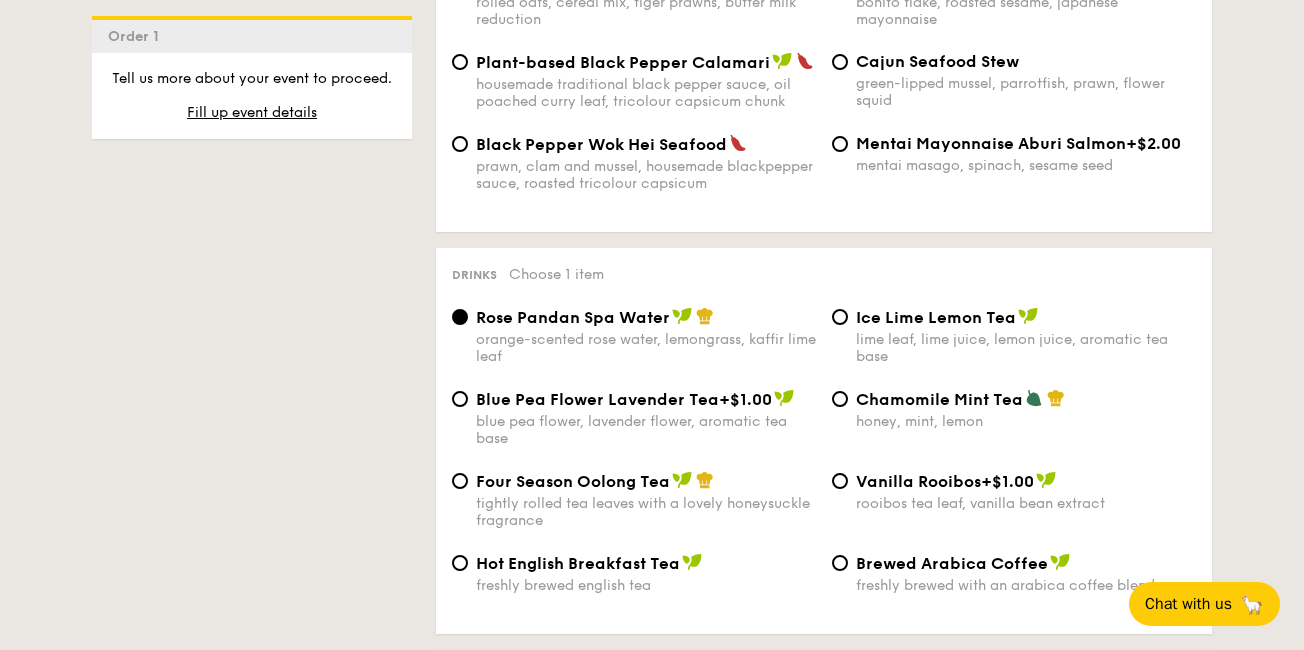 click on "Four Season Oolong Tea" at bounding box center [573, 481] 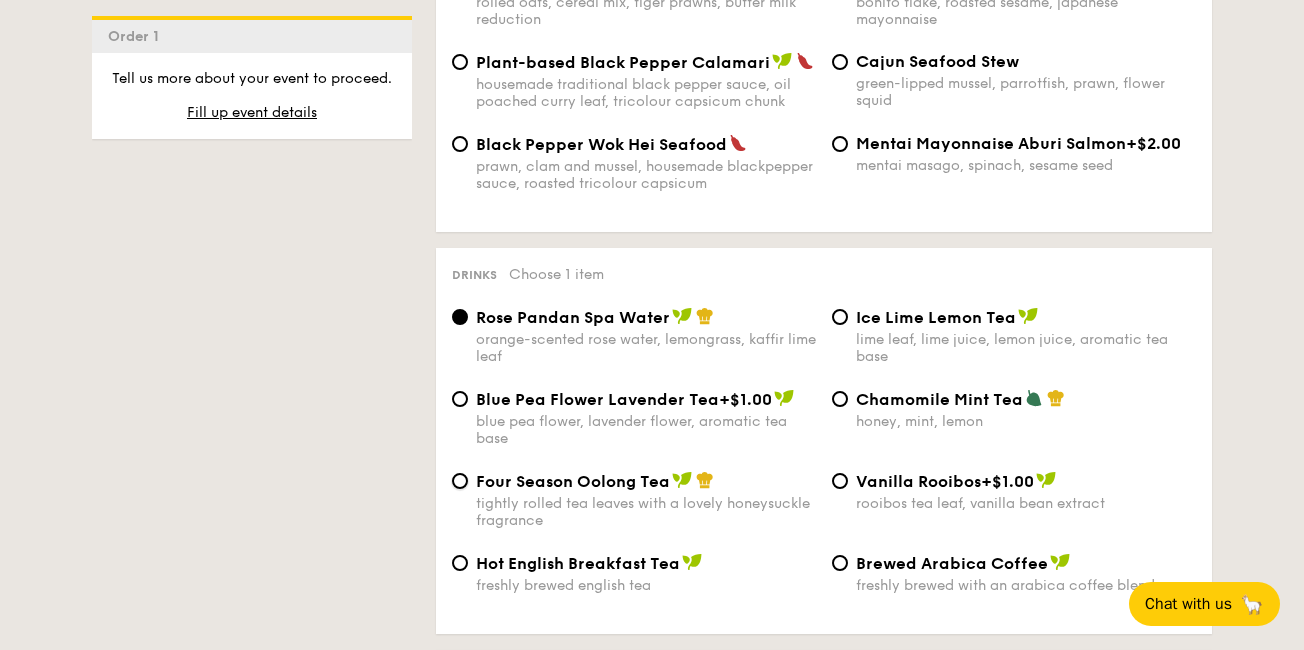 click on "Four Season Oolong Tea tightly rolled tea leaves with a lovely honeysuckle fragrance" at bounding box center [460, 481] 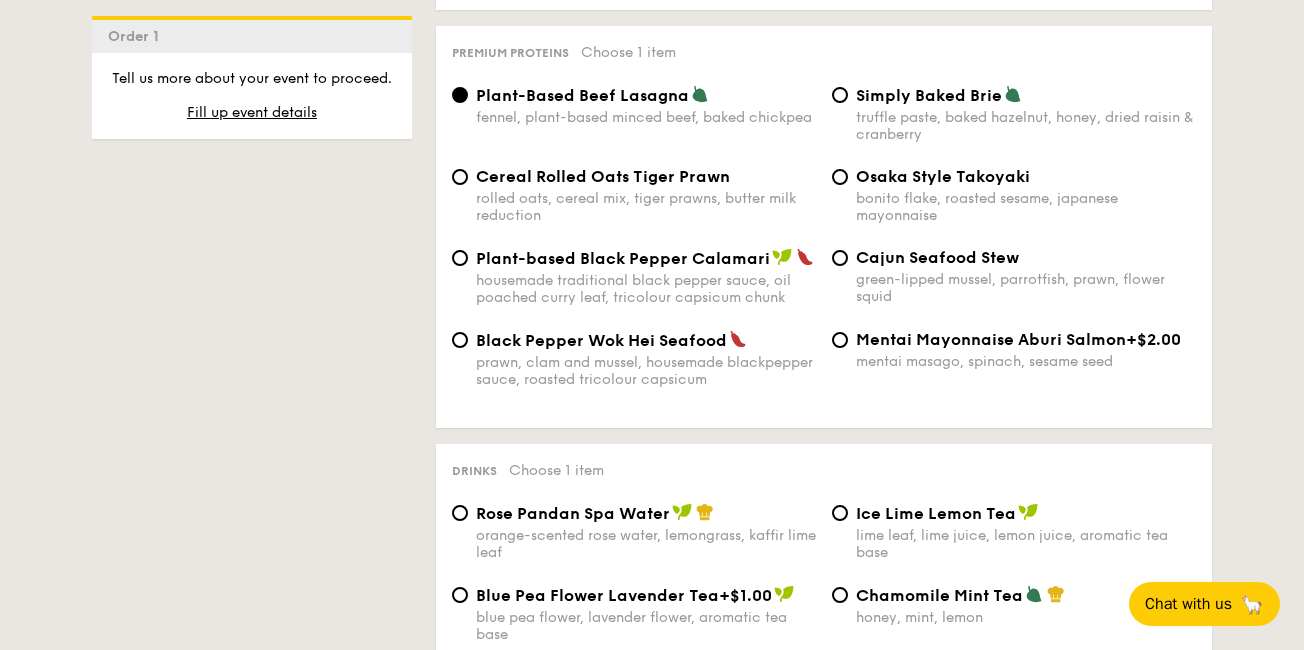 scroll, scrollTop: 4287, scrollLeft: 0, axis: vertical 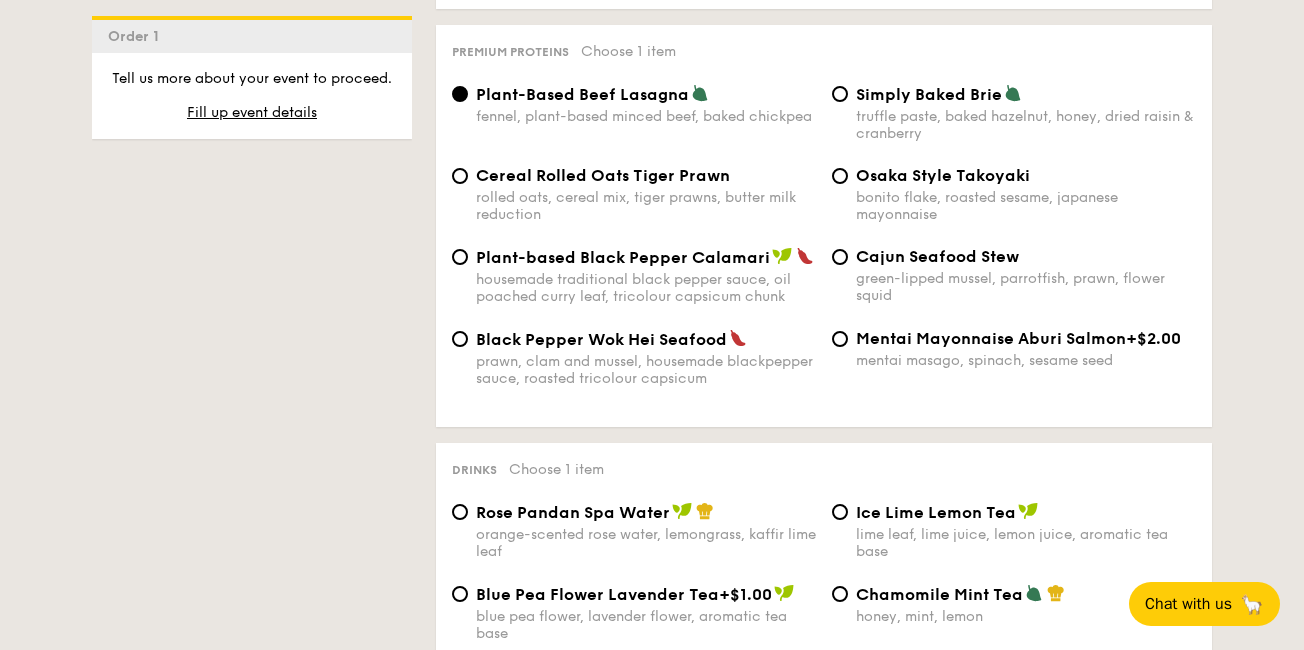 click on "rolled oats, cereal mix, tiger prawns, butter milk reduction" at bounding box center [646, 206] 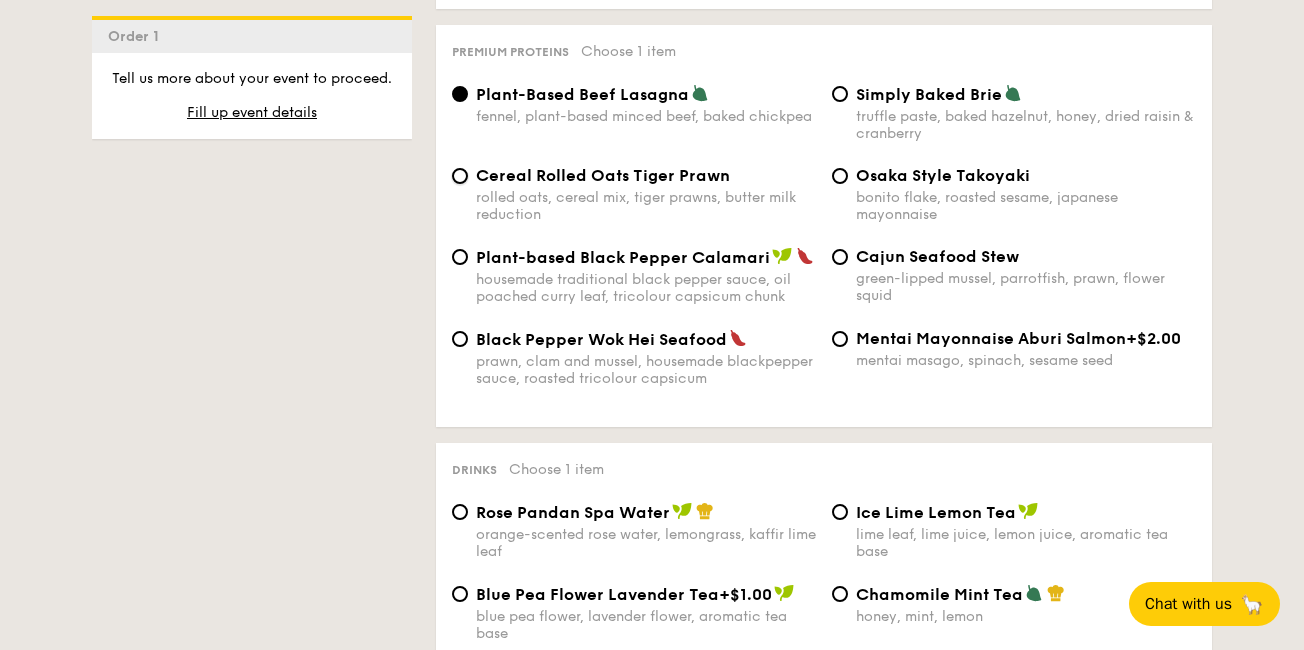click on "Cereal Rolled Oats Tiger Prawn rolled oats, cereal mix, tiger prawns, butter milk reduction" at bounding box center (460, 176) 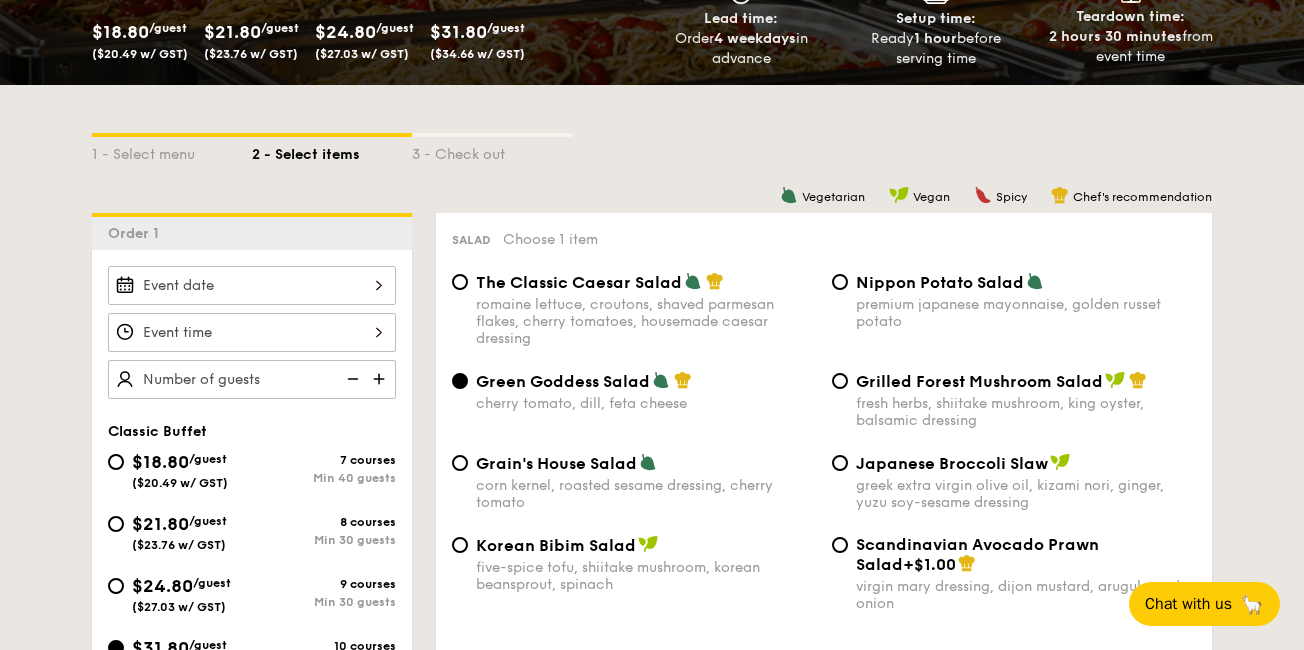 scroll, scrollTop: 349, scrollLeft: 0, axis: vertical 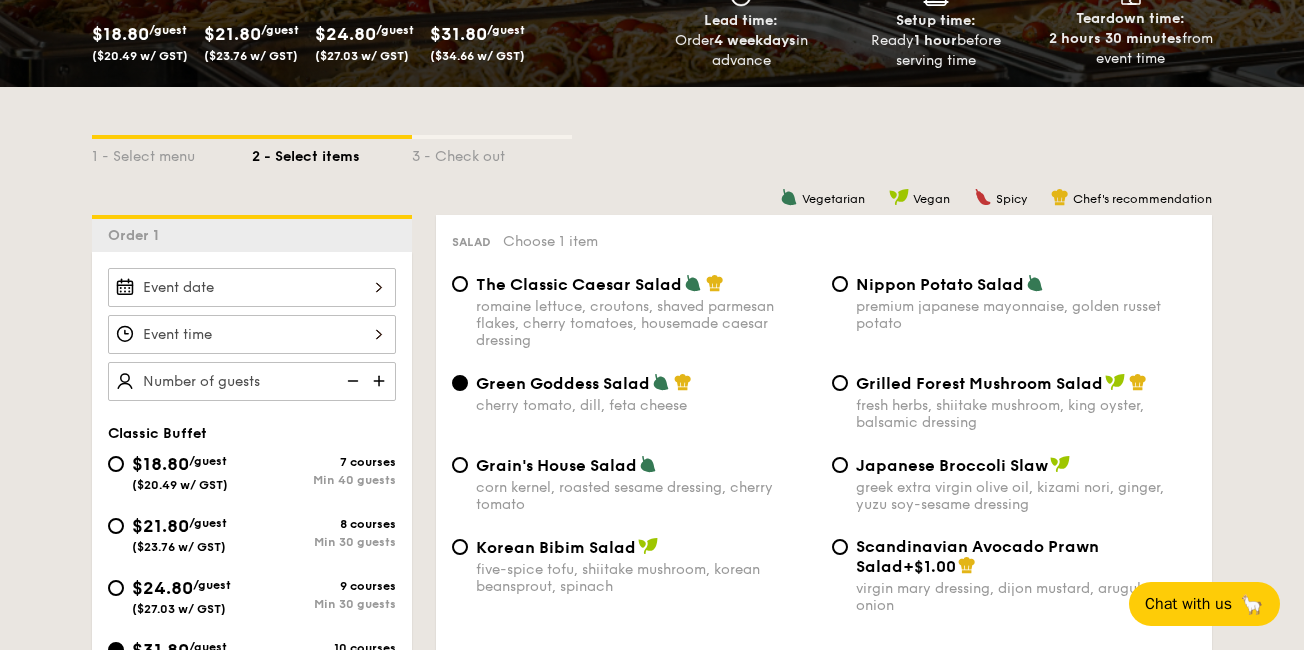 click at bounding box center (252, 381) 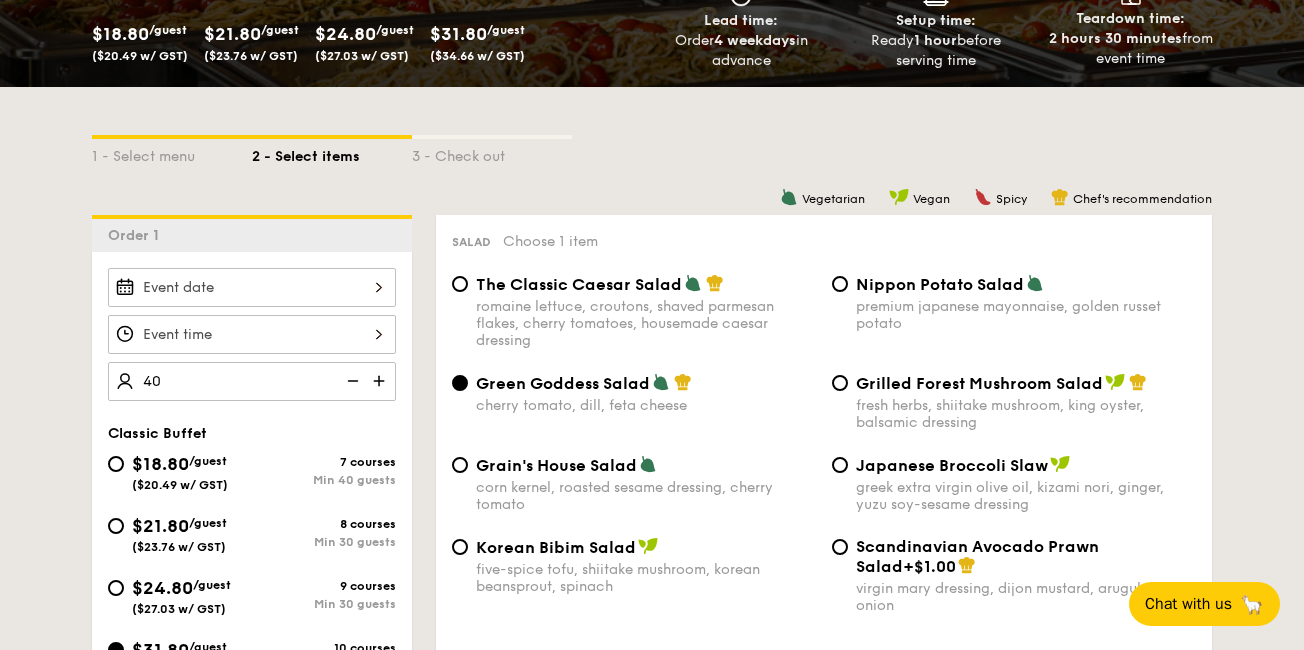 click on "Smoked Mesquite Whole Chicken brined in our in-house blend of herbs and spices, and seasoned with mesquite for a distinctive sweetness and aroma
serves 10 guests
$44.95
/item
($49.00 w/ GST)
0" at bounding box center [252, 287] 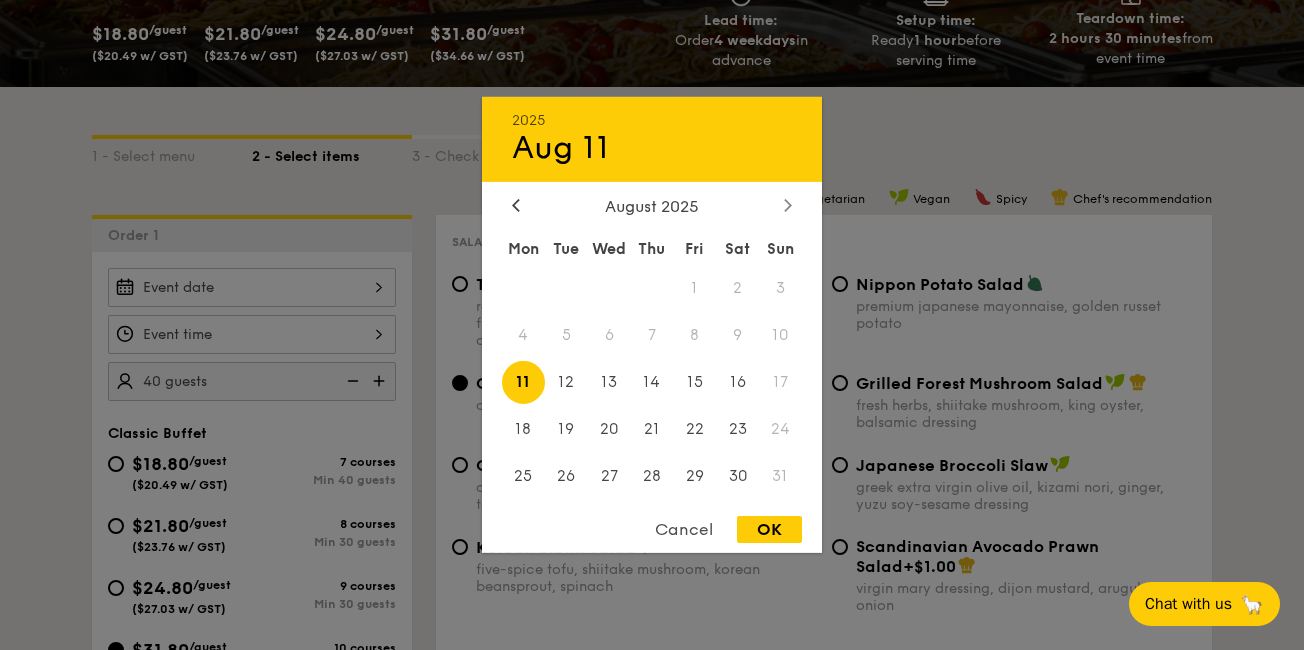 click at bounding box center (788, 206) 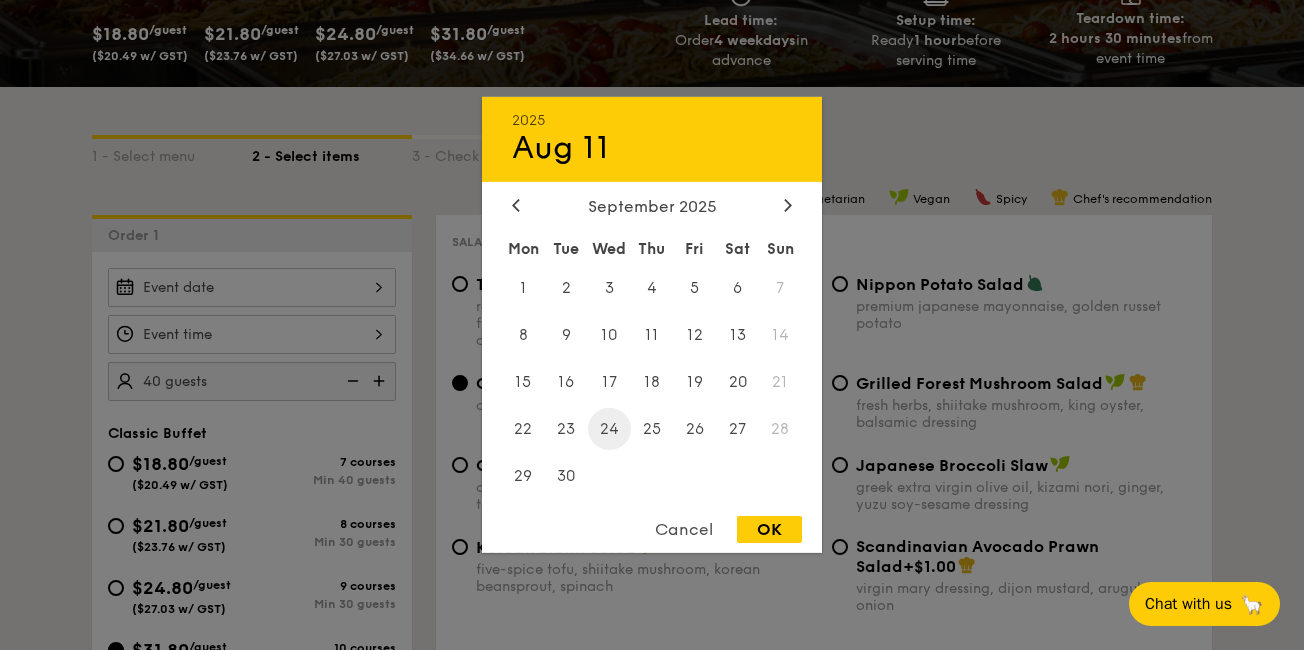 click on "24" at bounding box center (609, 428) 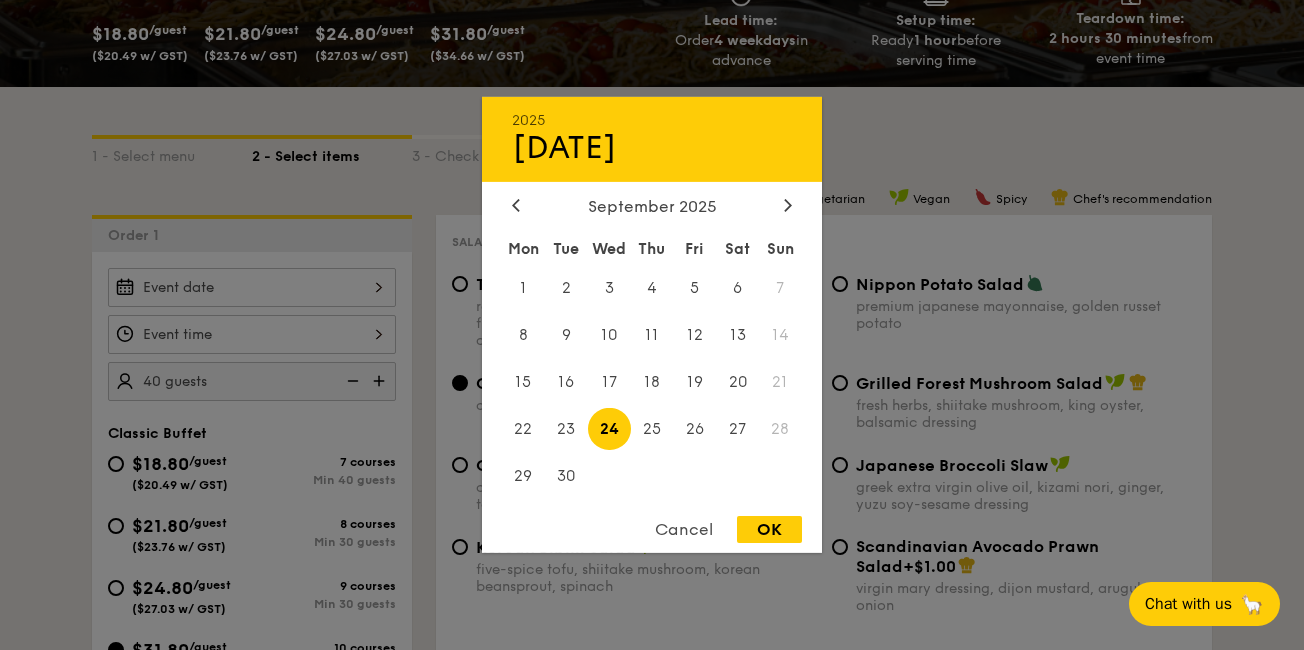 click on "OK" at bounding box center [769, 529] 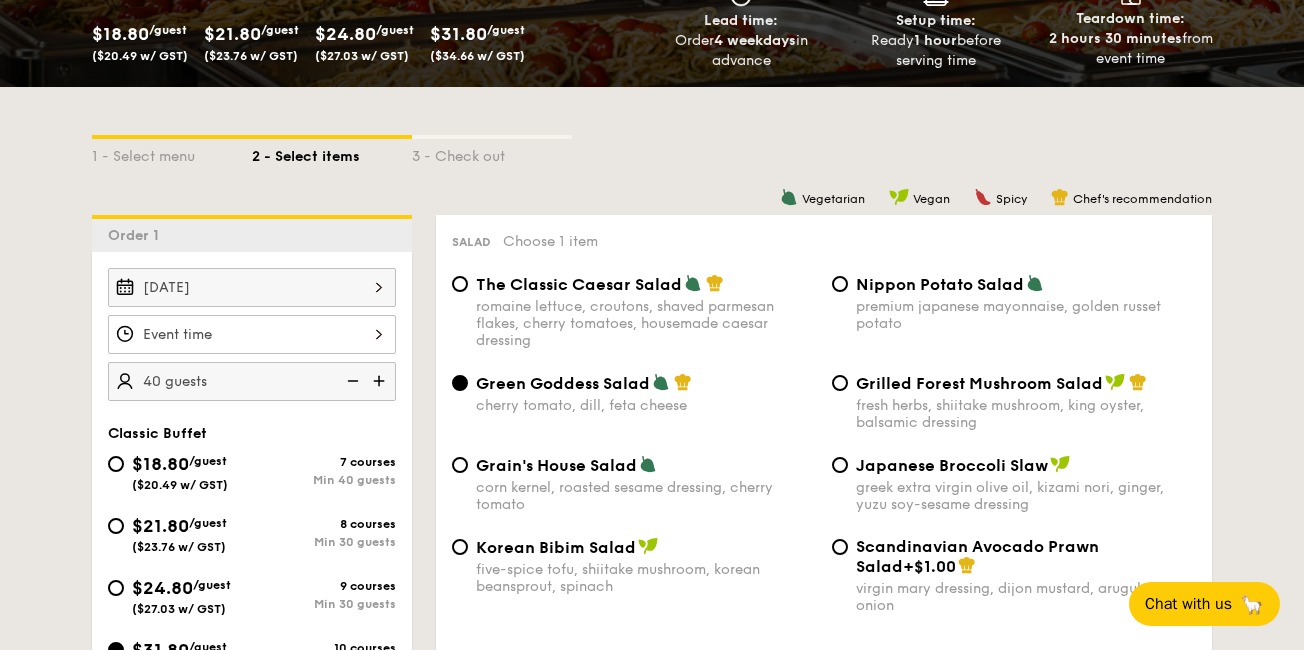 click on "Smoked Mesquite Whole Chicken brined in our in-house blend of herbs and spices, and seasoned with mesquite for a distinctive sweetness and aroma
serves 10 guests
$44.95
/item
($49.00 w/ GST)
0" at bounding box center (252, 334) 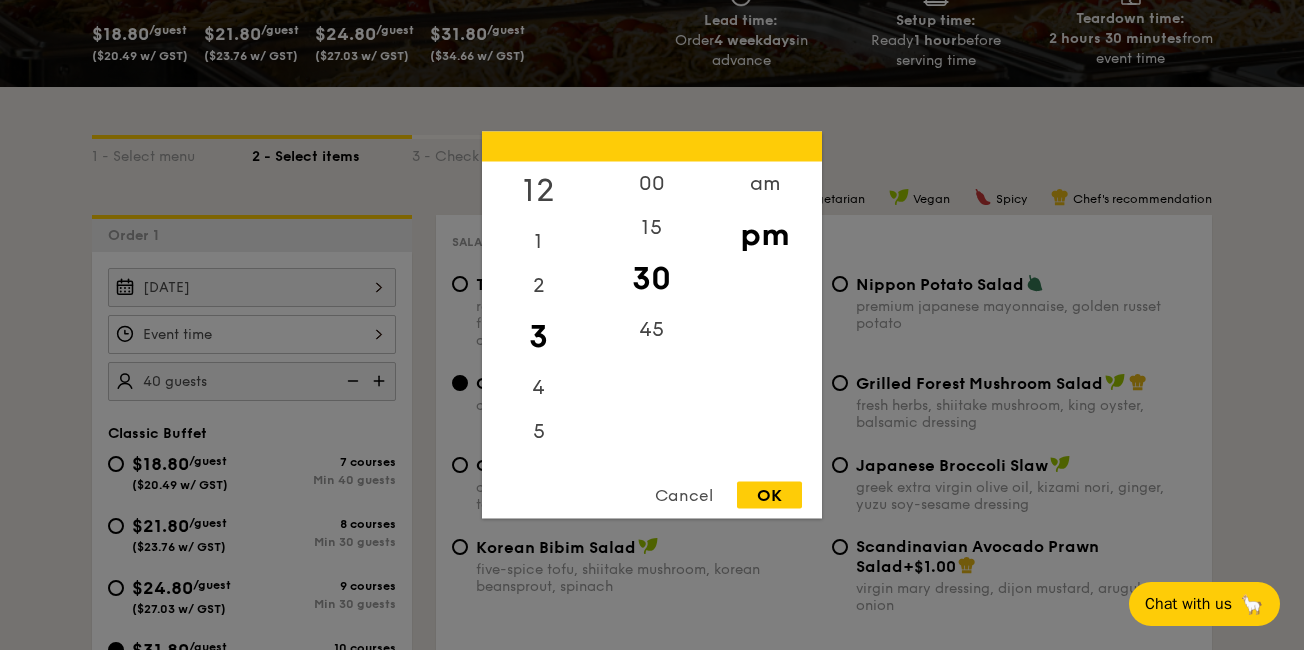 click on "12" at bounding box center [538, 191] 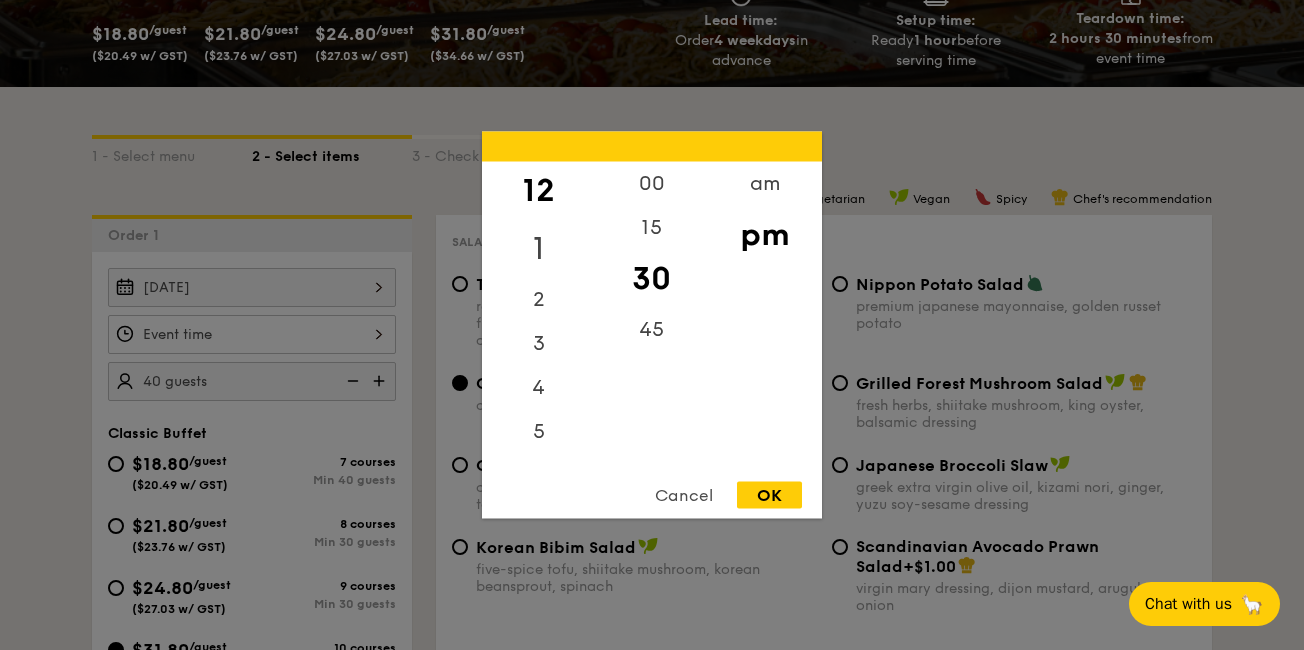 click on "1" at bounding box center [538, 249] 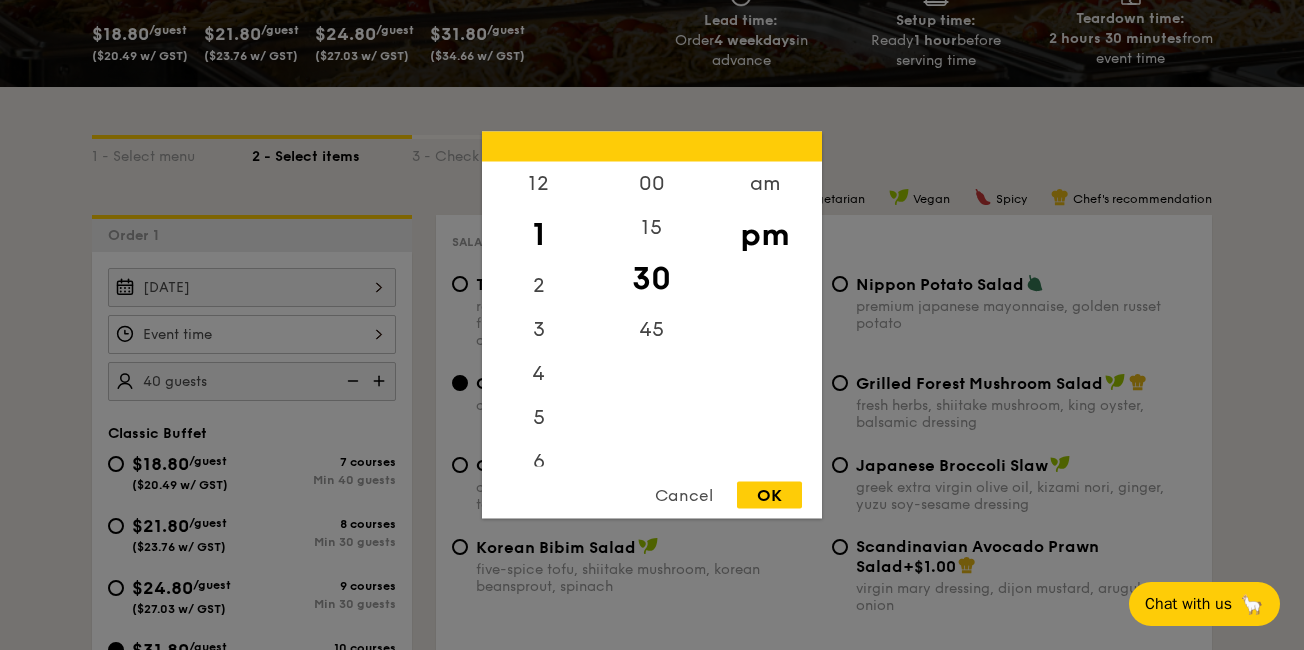 click on "OK" at bounding box center (769, 495) 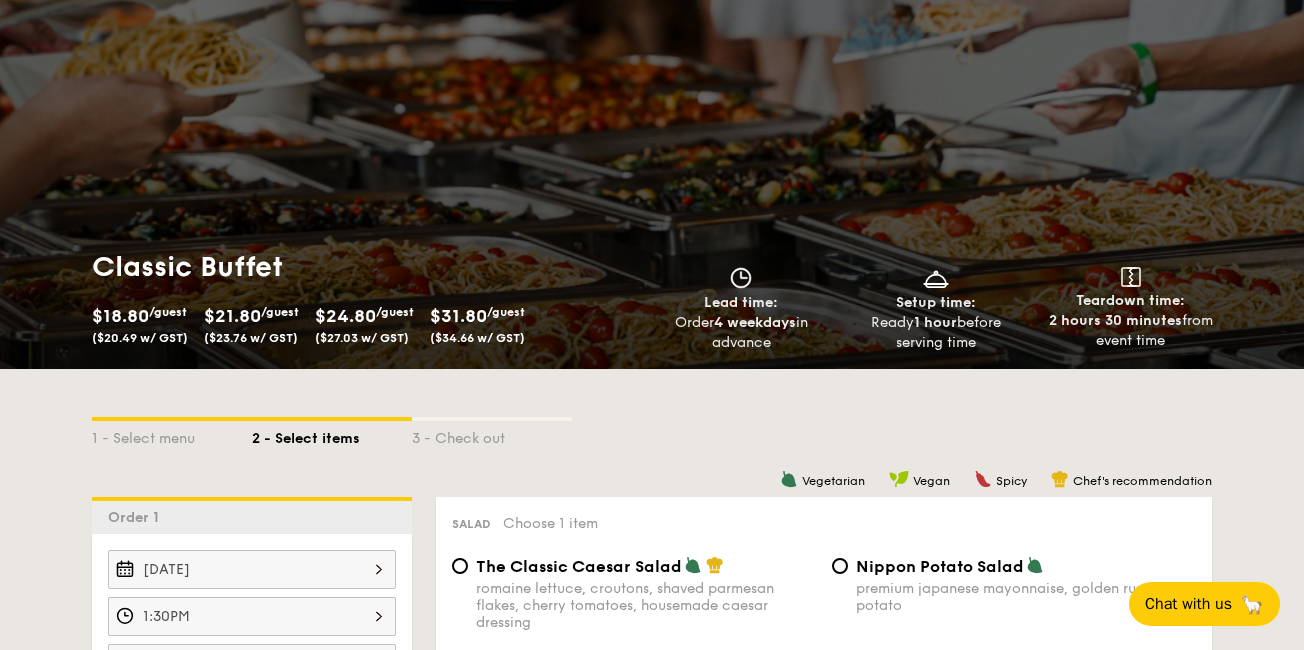 scroll, scrollTop: 0, scrollLeft: 0, axis: both 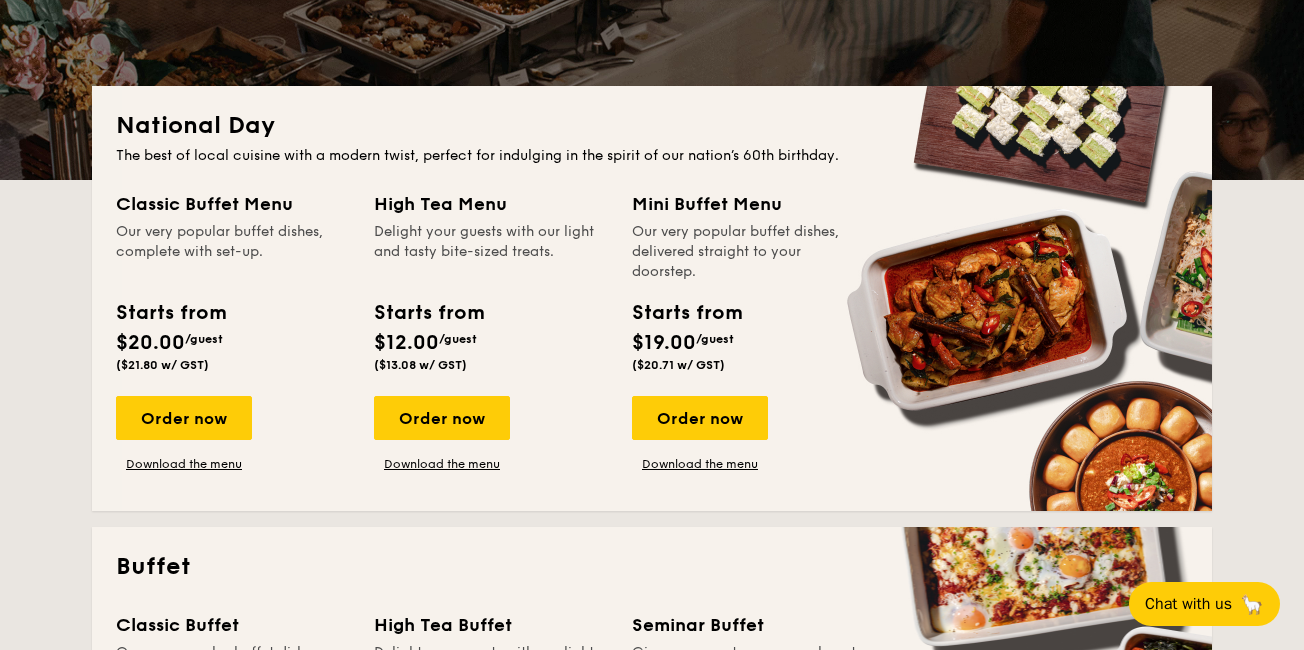 click on "Order now" at bounding box center [184, 839] 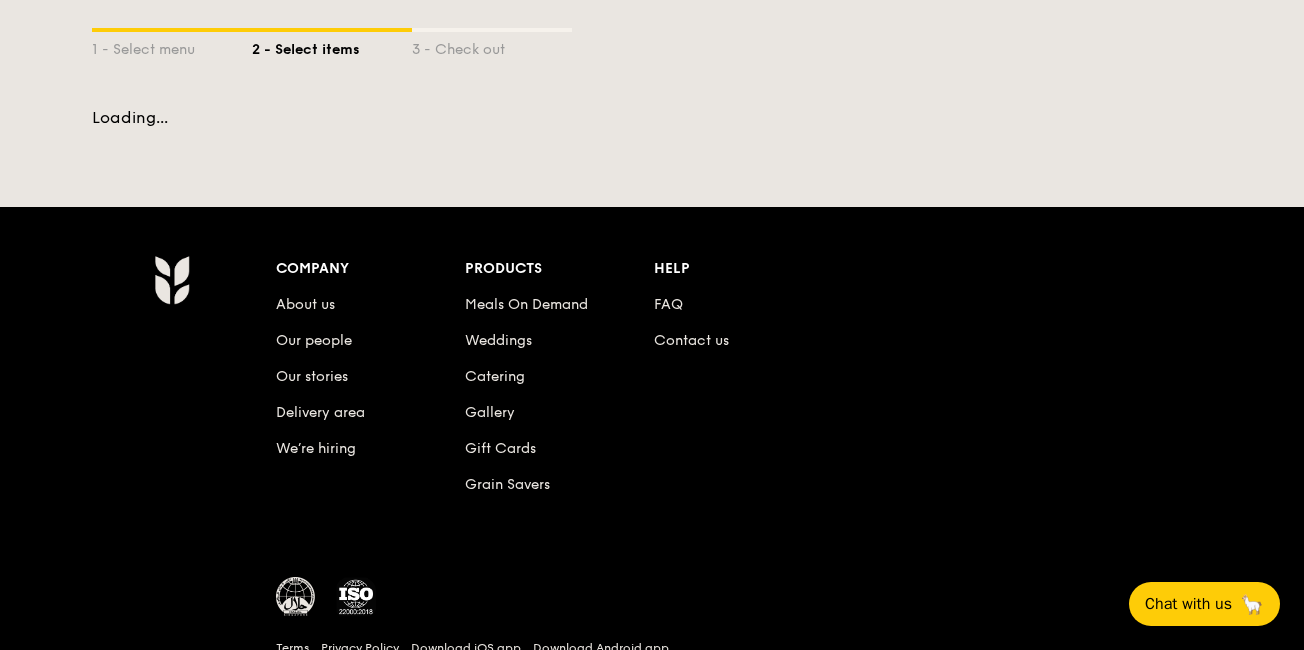 scroll, scrollTop: 0, scrollLeft: 0, axis: both 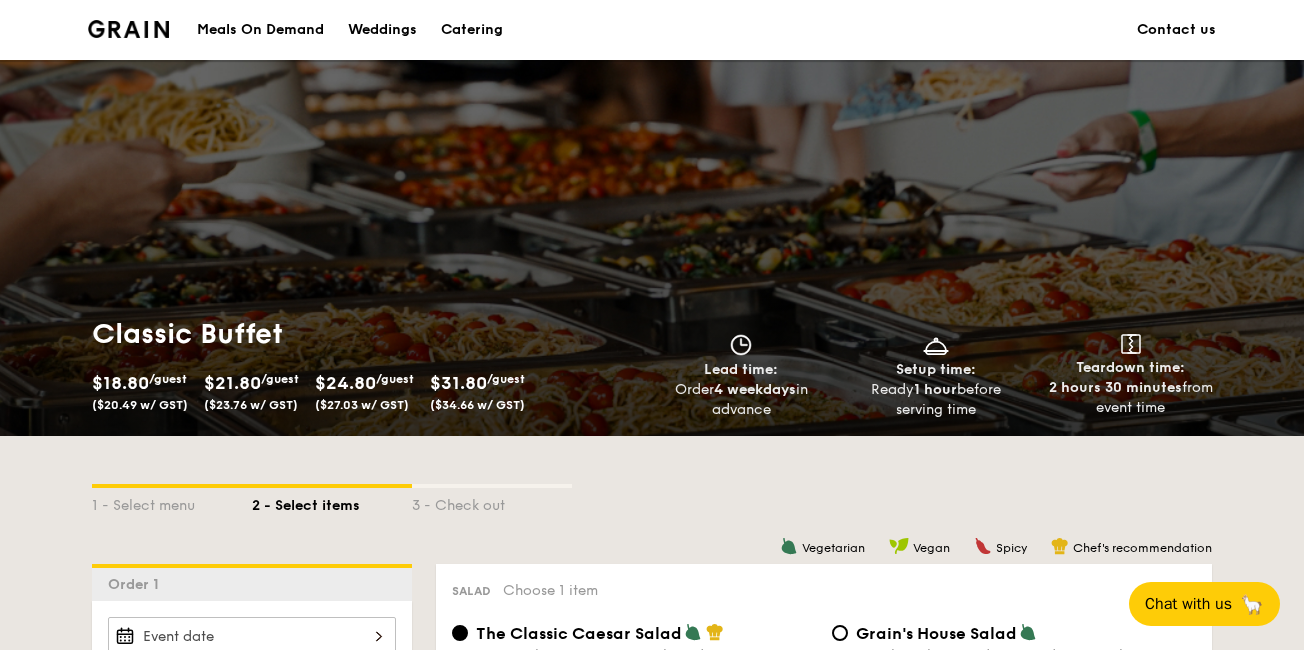 click on "Salad
Choose 1 item
The Classic Caesar Salad romaine lettuce, croutons, shaved parmesan flakes, cherry tomatoes, housemade caesar dressing Grain's House Salad corn kernel, roasted sesame dressing, cherry tomato Japanese Broccoli Slaw greek extra virgin olive oil, kizami nori, ginger, yuzu soy-sesame dressing" at bounding box center (824, 692) 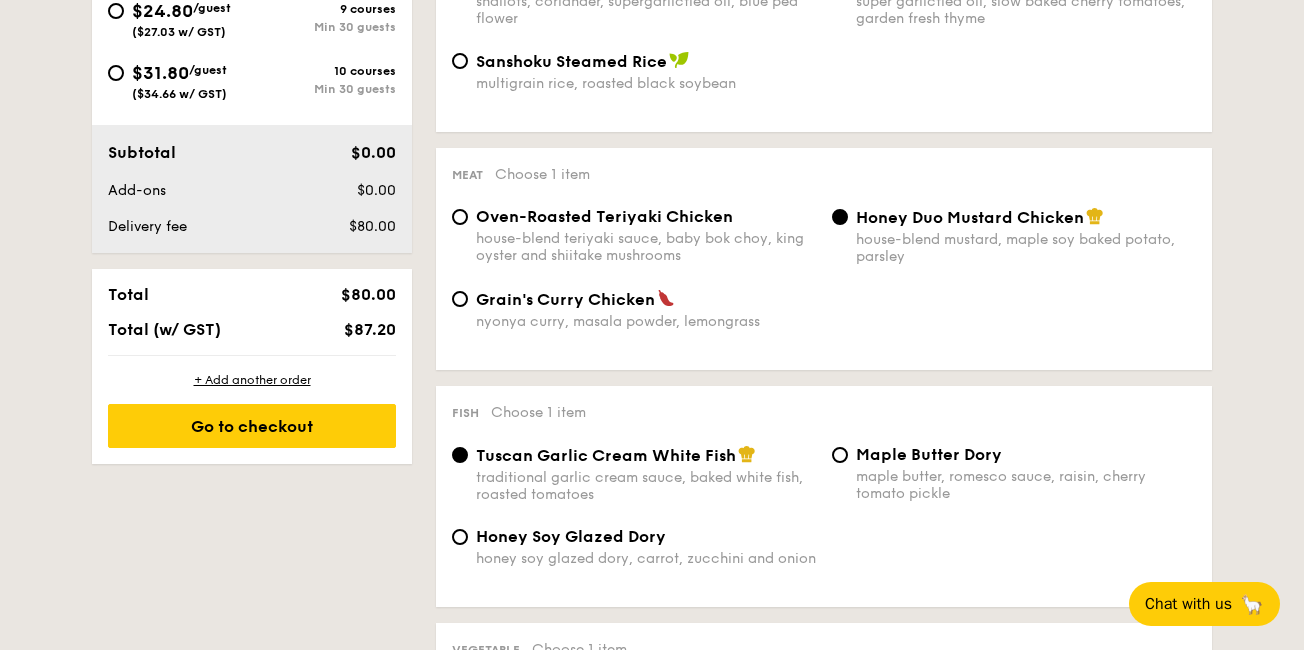 scroll, scrollTop: 962, scrollLeft: 0, axis: vertical 